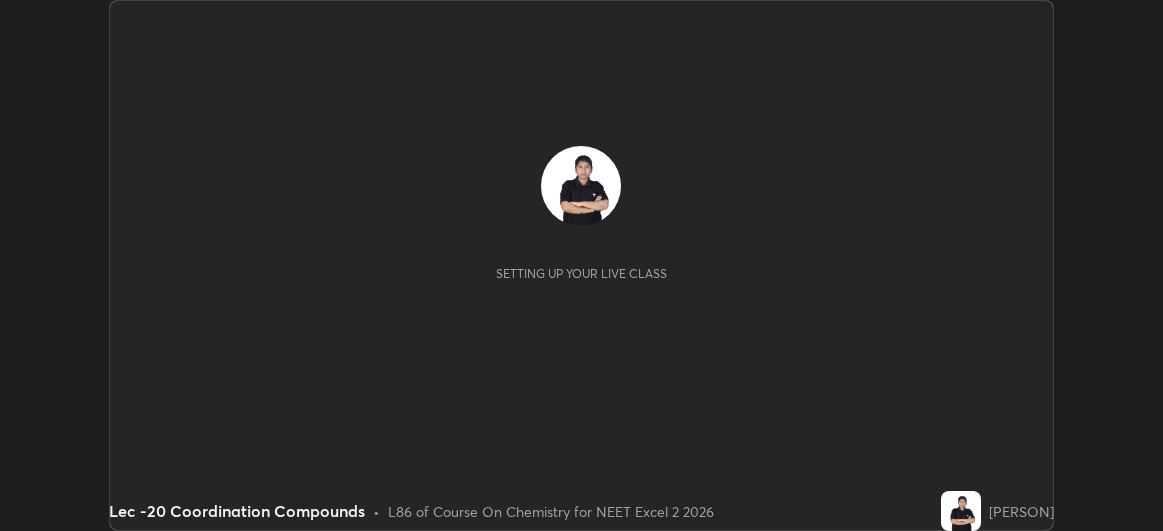 scroll, scrollTop: 0, scrollLeft: 0, axis: both 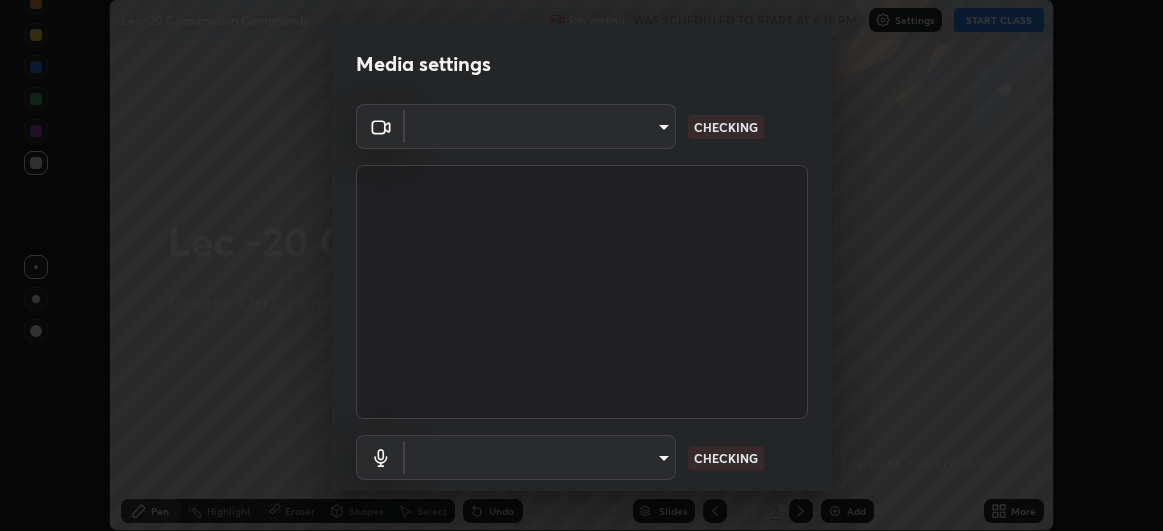 type on "df463704efc8c3d6d82446285d3d8ad2bc58552bb9147a11c789301828a3090f" 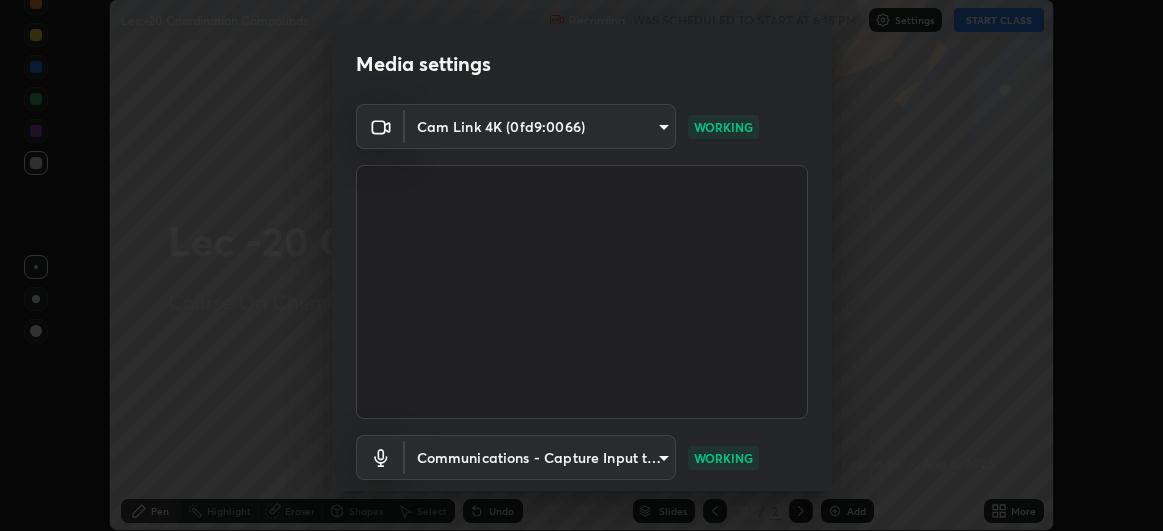 scroll, scrollTop: 123, scrollLeft: 0, axis: vertical 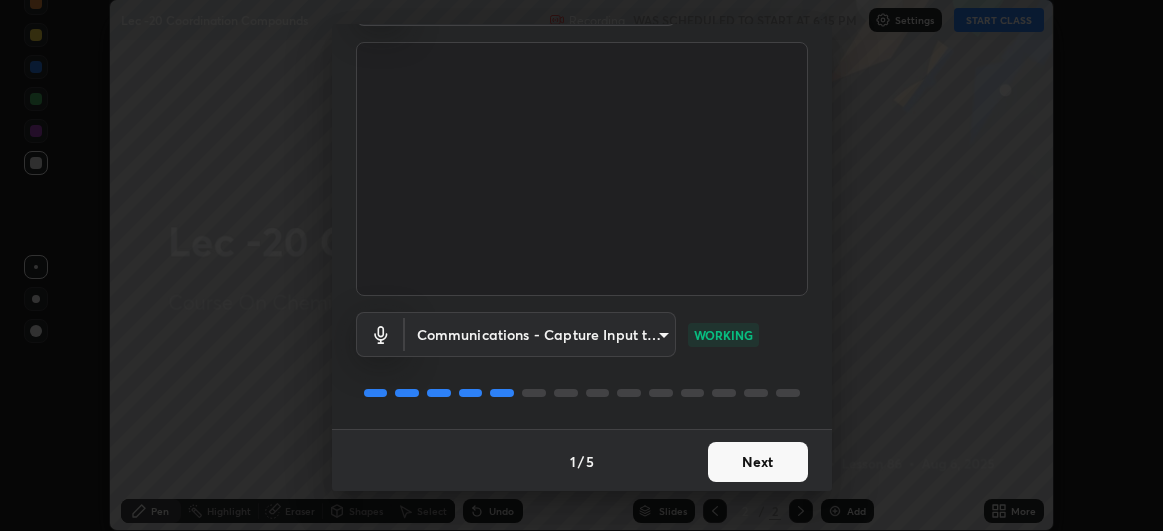 click on "Next" at bounding box center (758, 462) 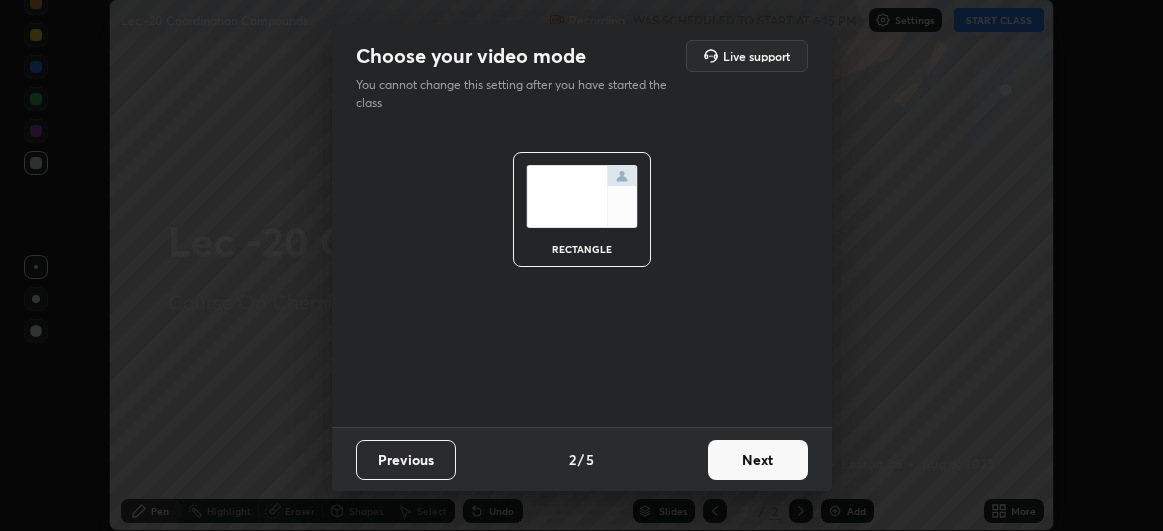 click on "Next" at bounding box center [758, 460] 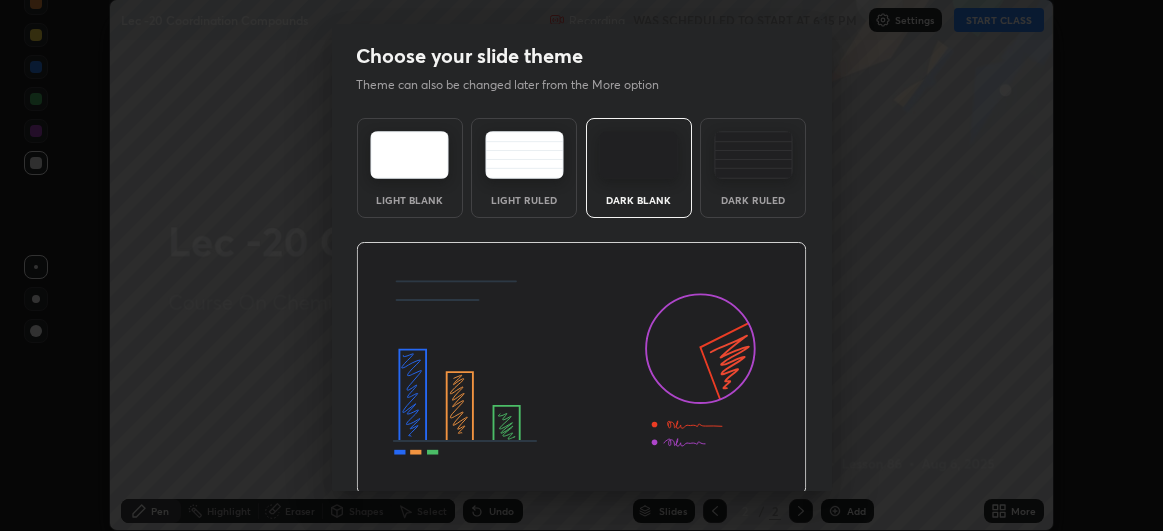 scroll, scrollTop: 67, scrollLeft: 0, axis: vertical 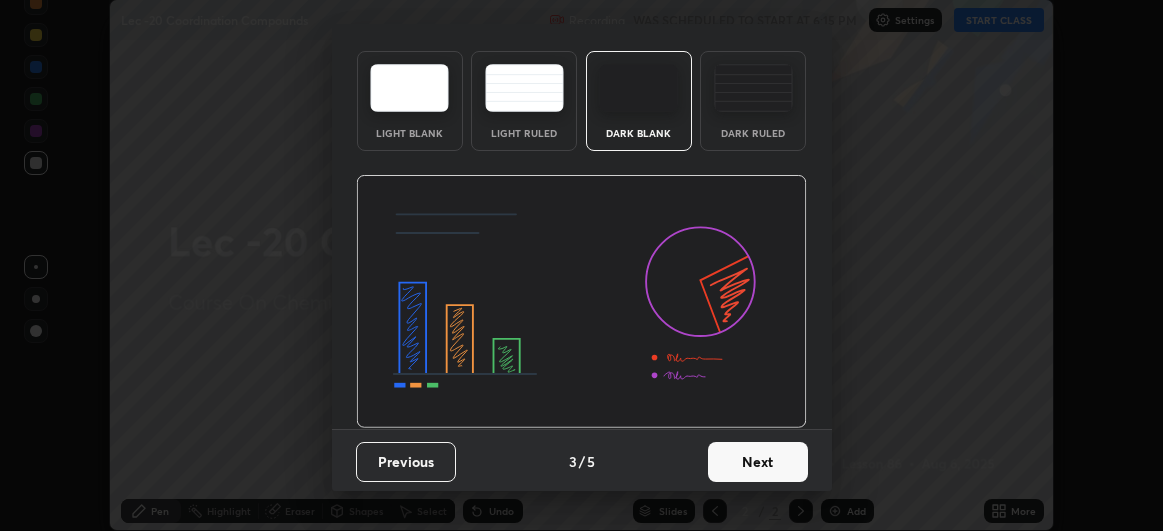 click on "Next" at bounding box center [758, 462] 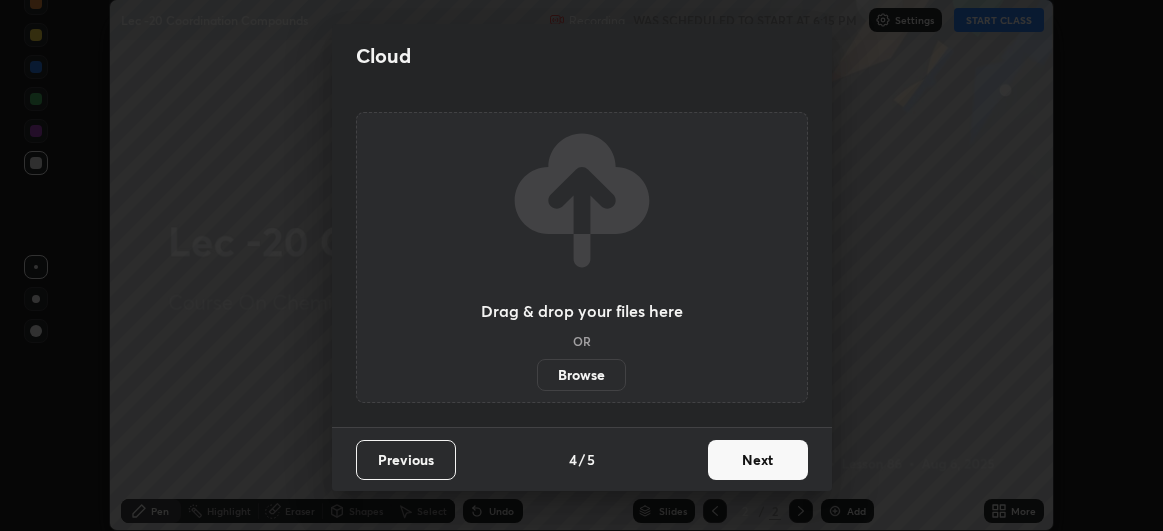 scroll, scrollTop: 0, scrollLeft: 0, axis: both 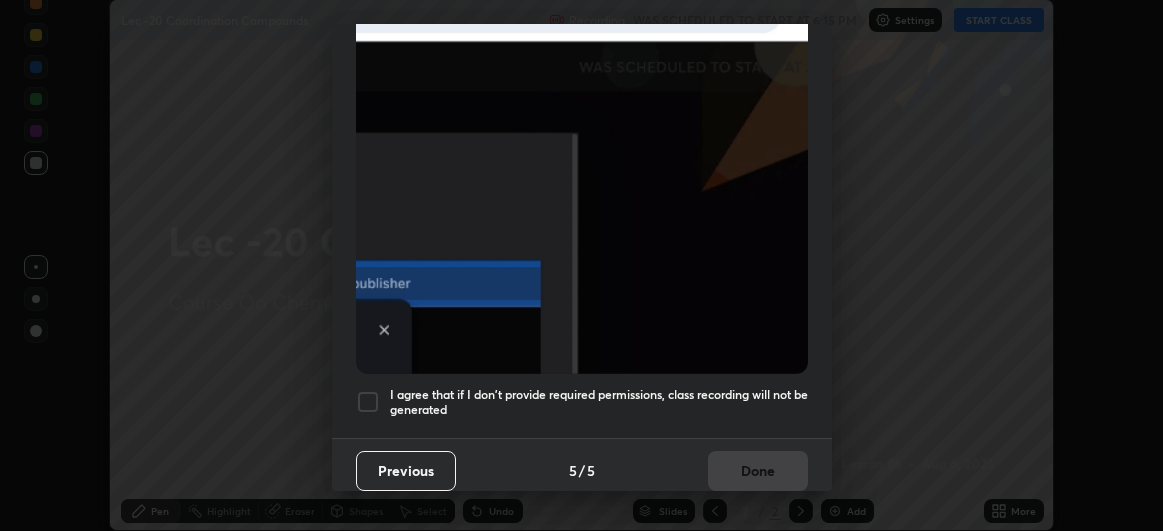 click at bounding box center [368, 402] 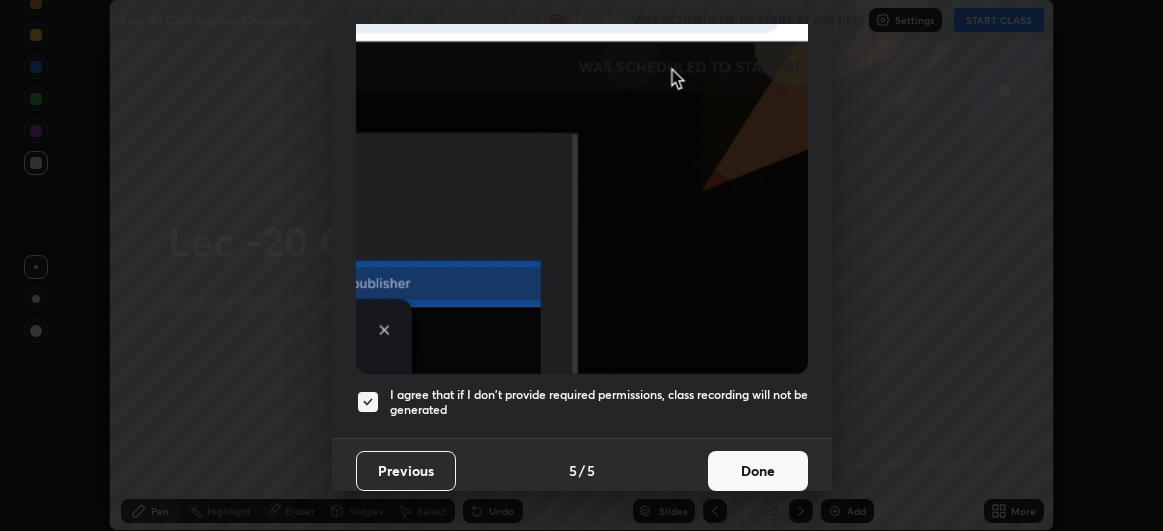 click on "Done" at bounding box center [758, 471] 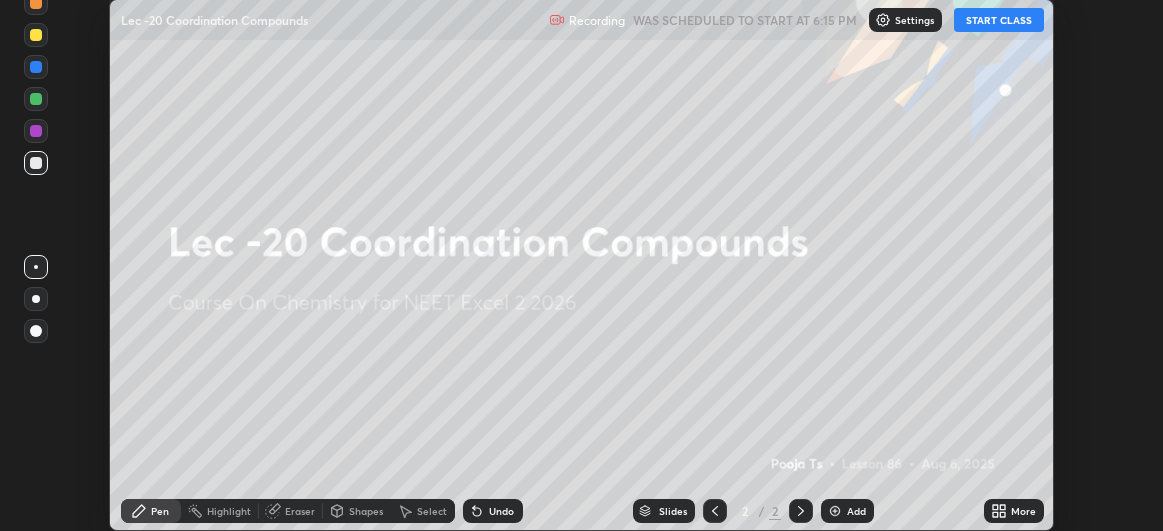 click on "START CLASS" at bounding box center (999, 20) 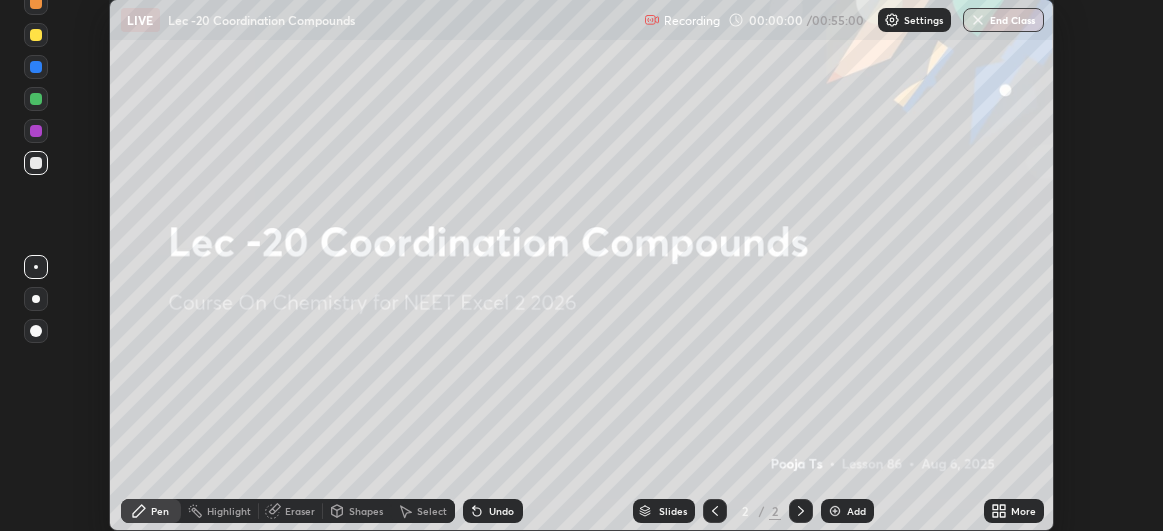 click 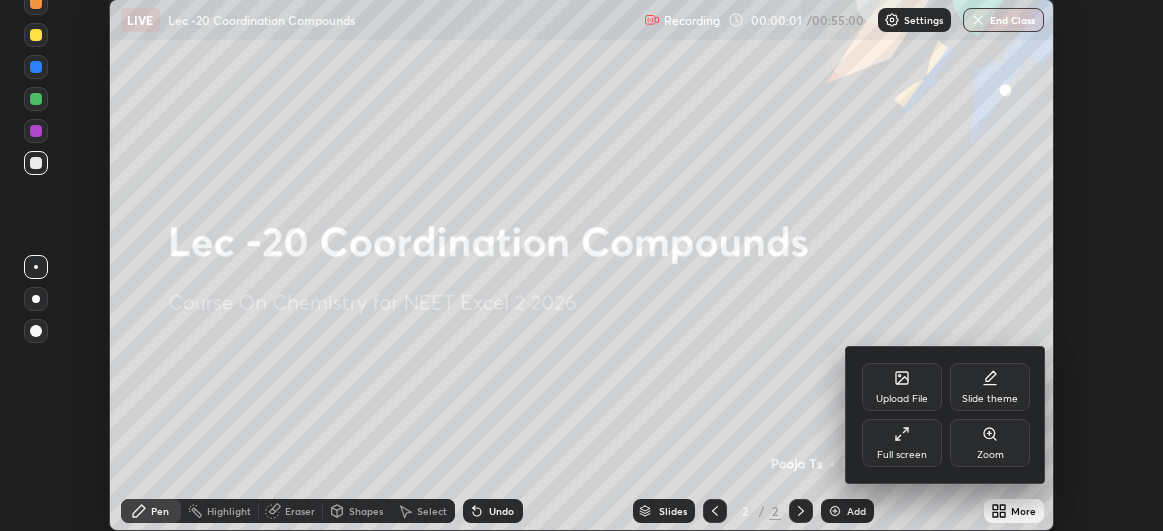 click on "Full screen" at bounding box center (902, 443) 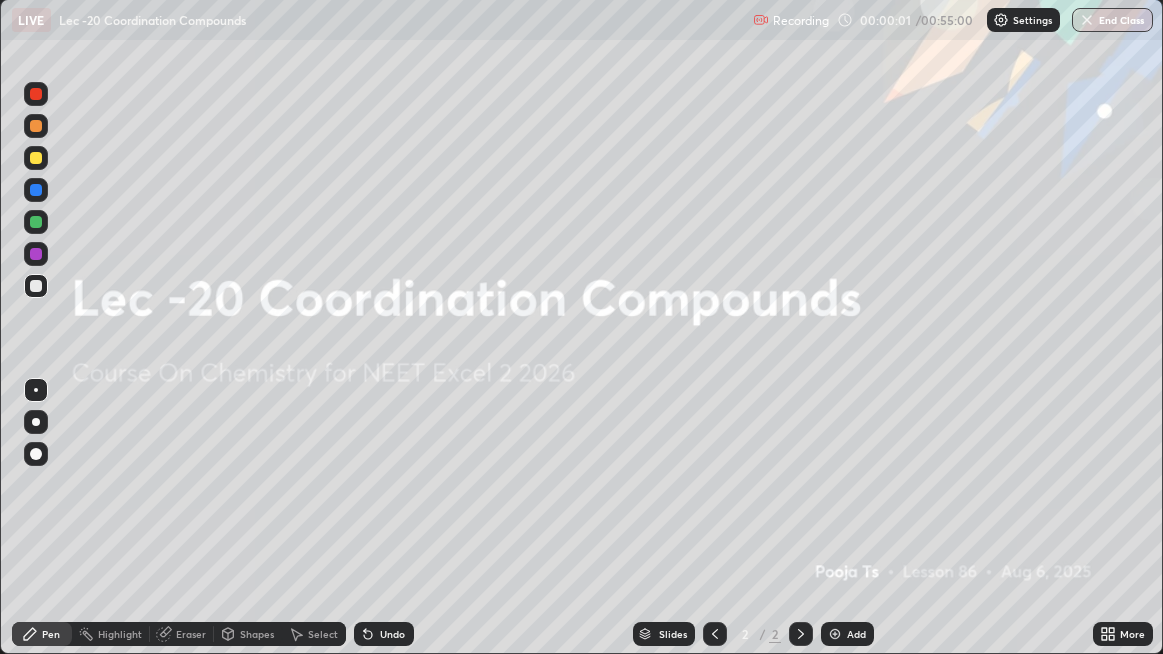 scroll, scrollTop: 99345, scrollLeft: 98836, axis: both 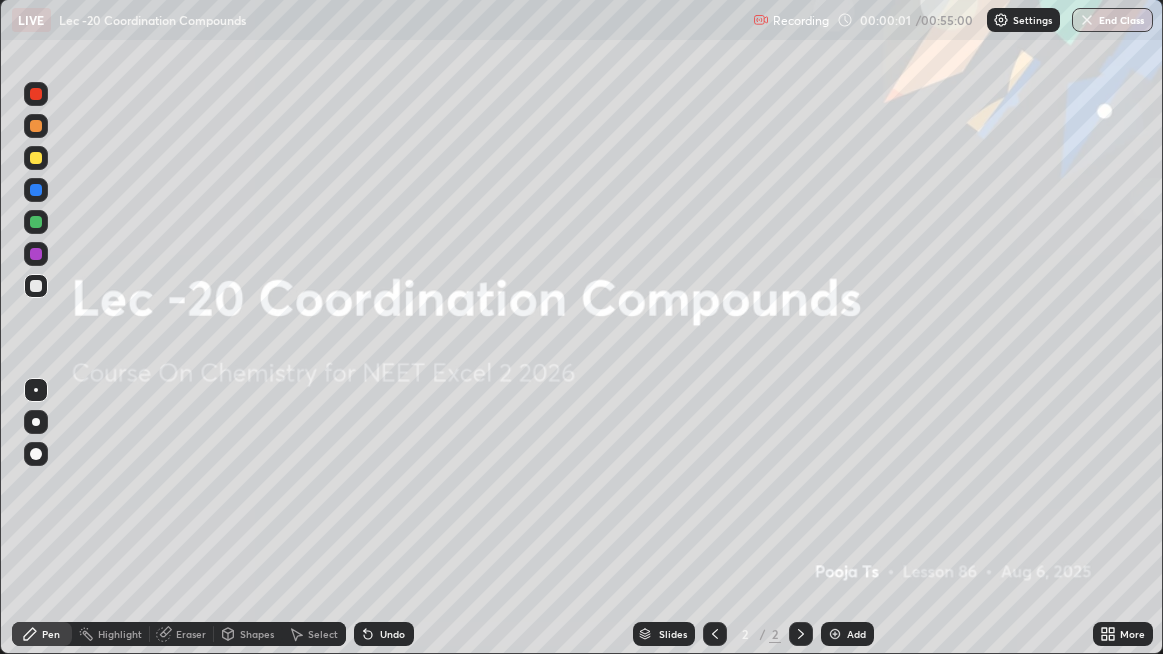 click on "Add" at bounding box center (847, 634) 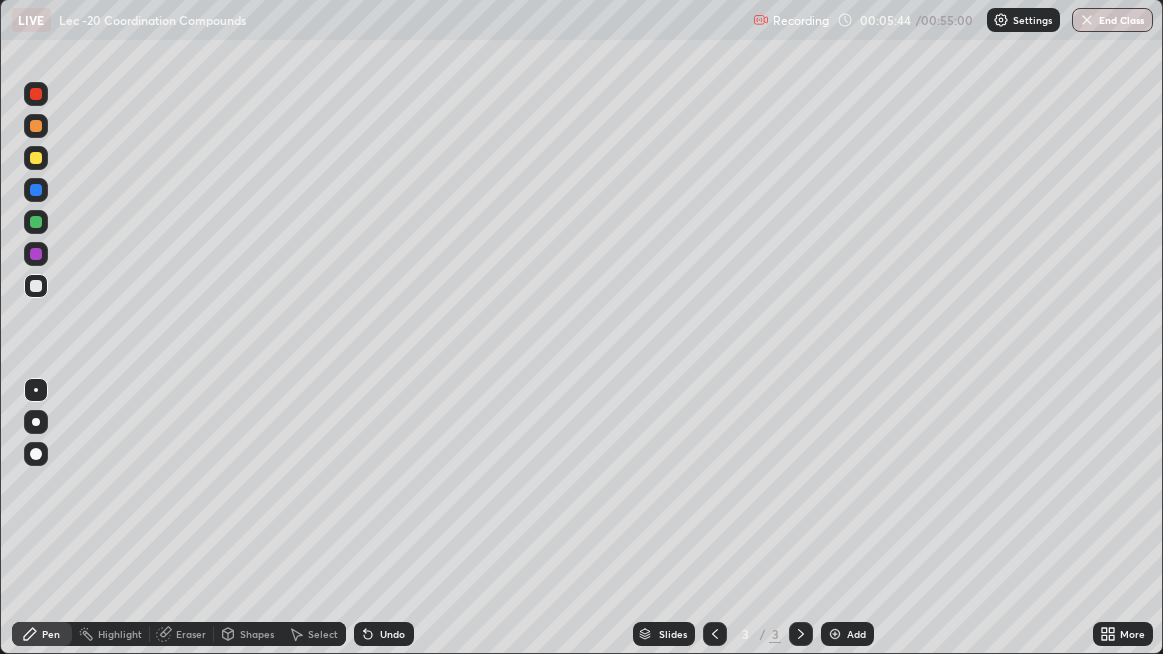click at bounding box center (36, 158) 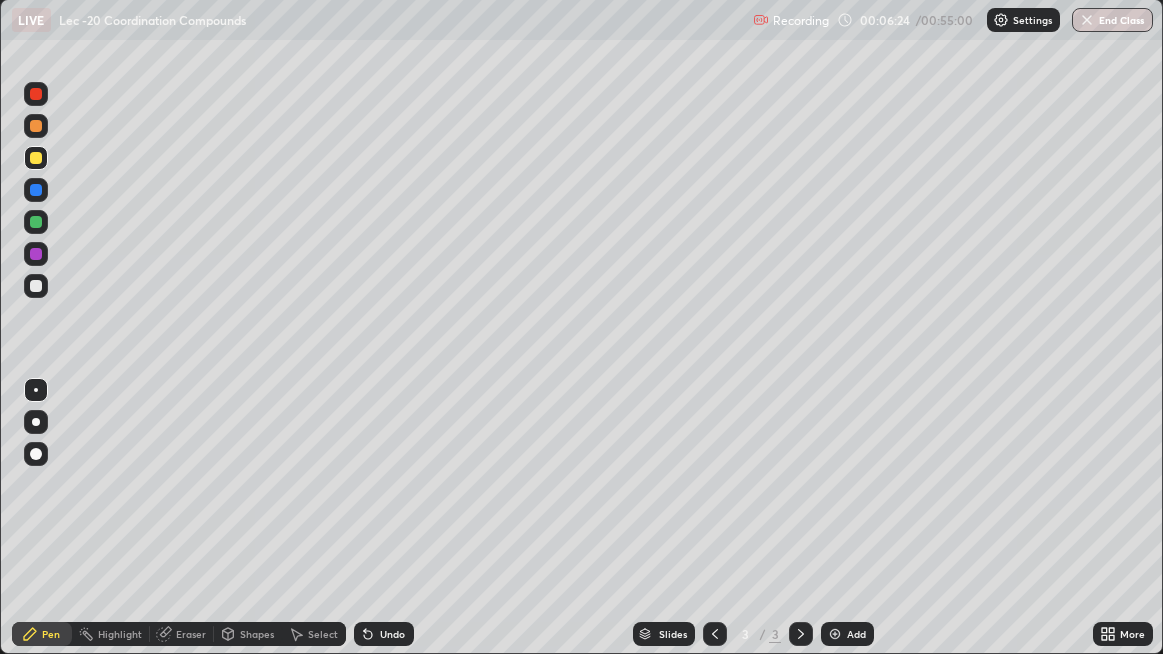 click at bounding box center (36, 126) 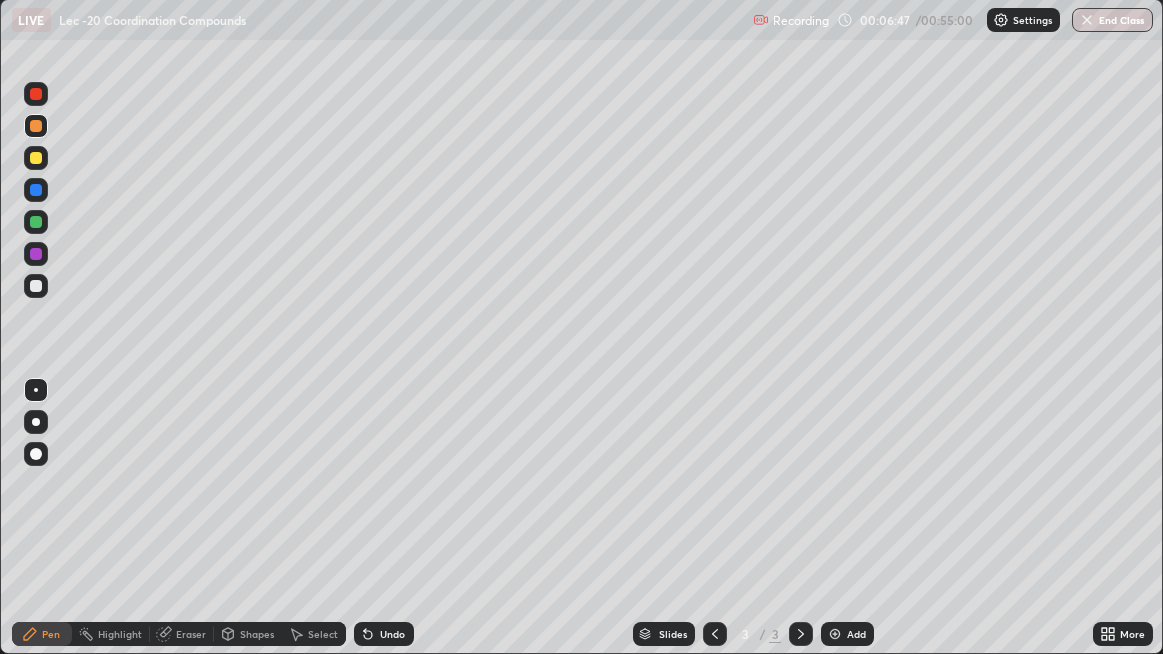 click at bounding box center [36, 286] 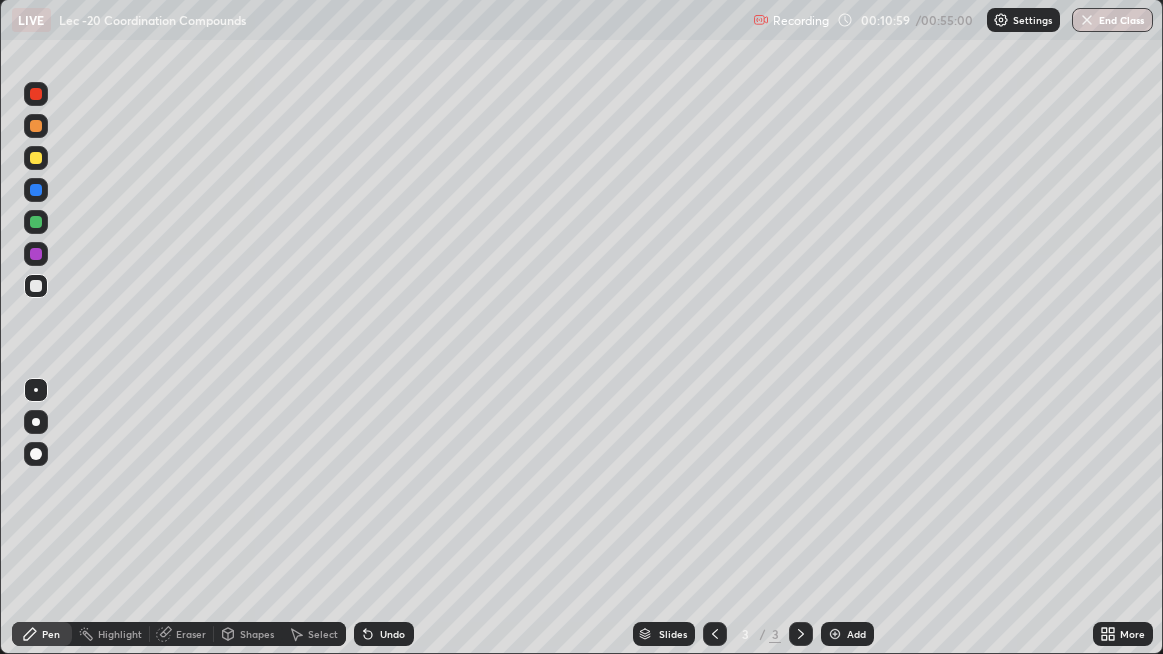 click 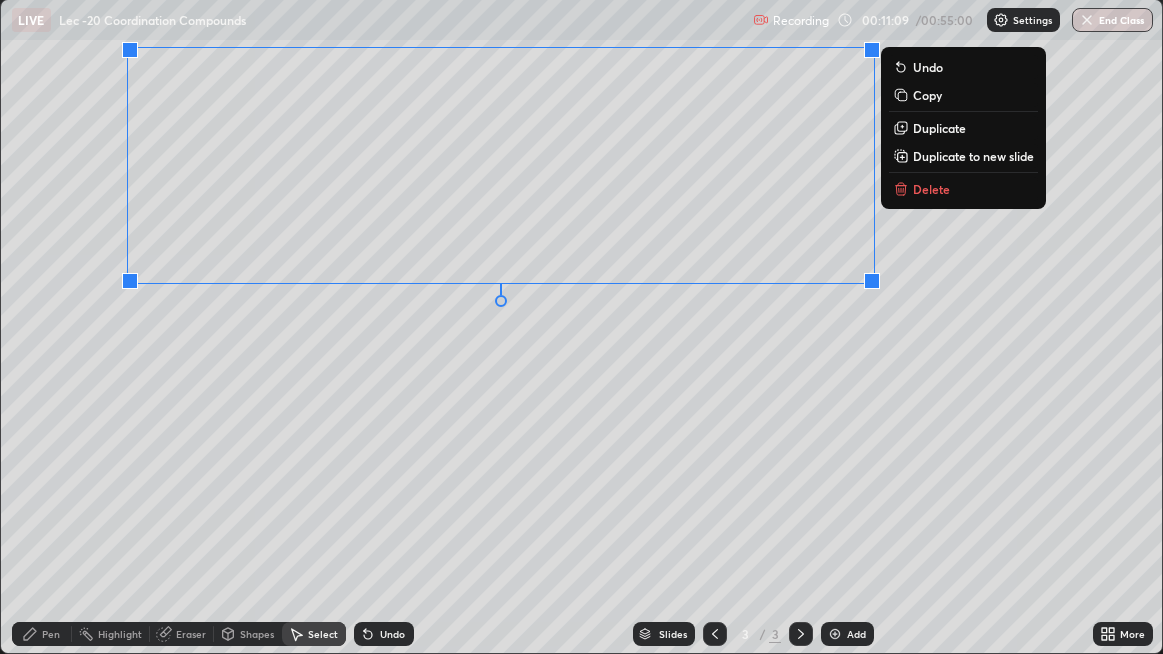 click on "Pen" at bounding box center (42, 634) 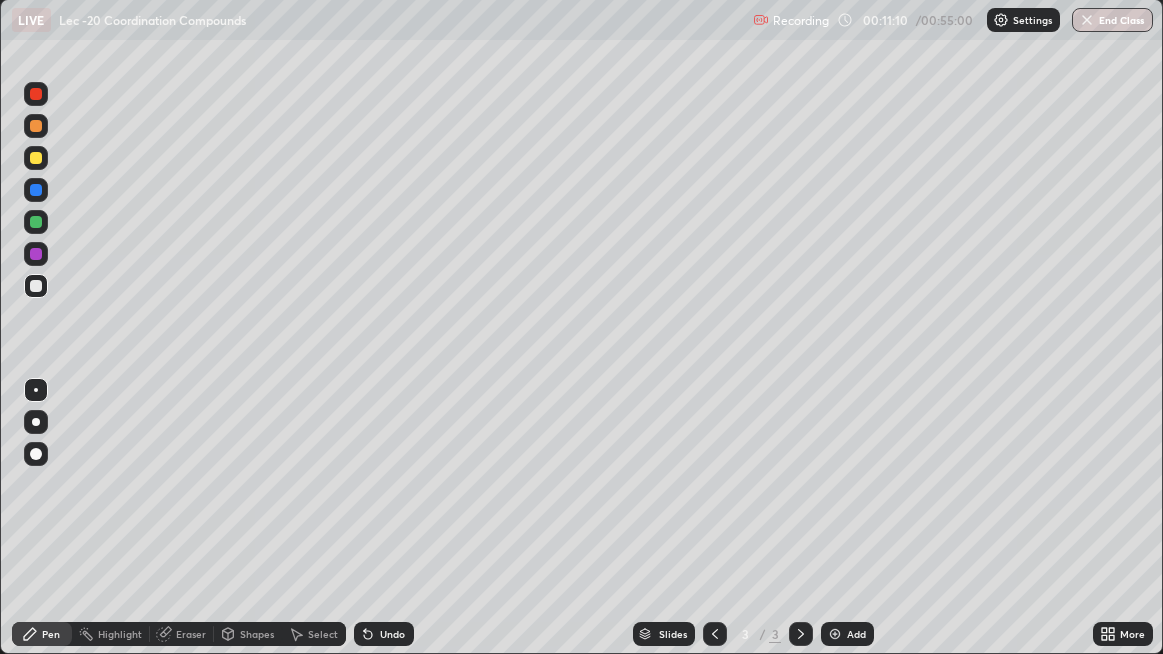 click at bounding box center [36, 158] 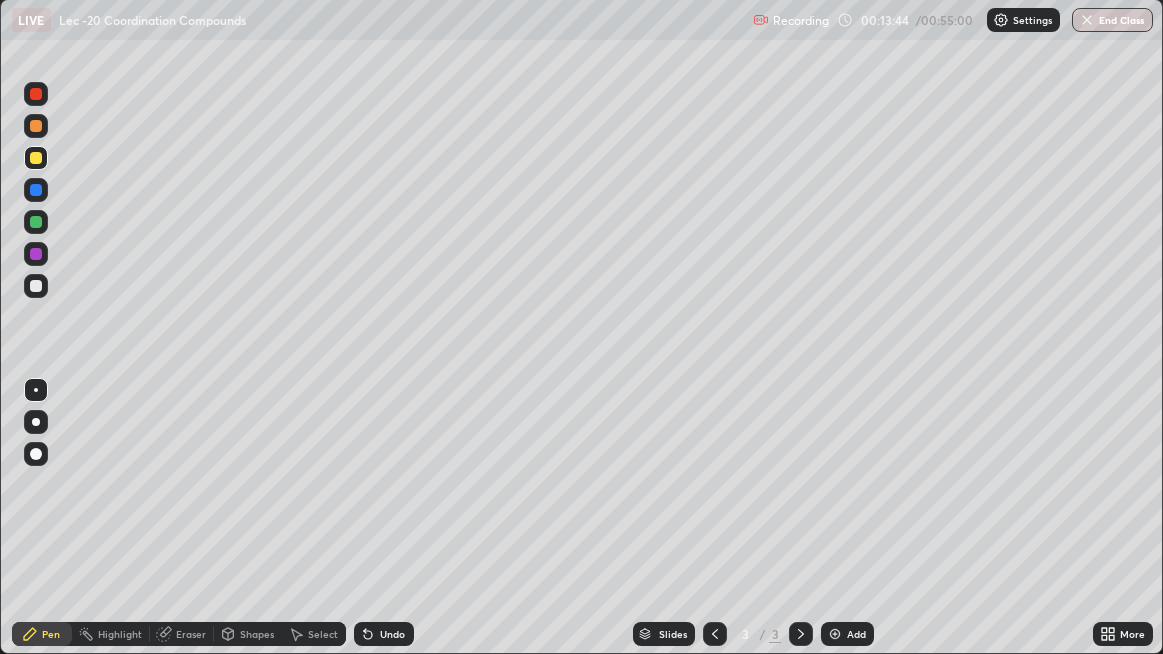 click at bounding box center (36, 286) 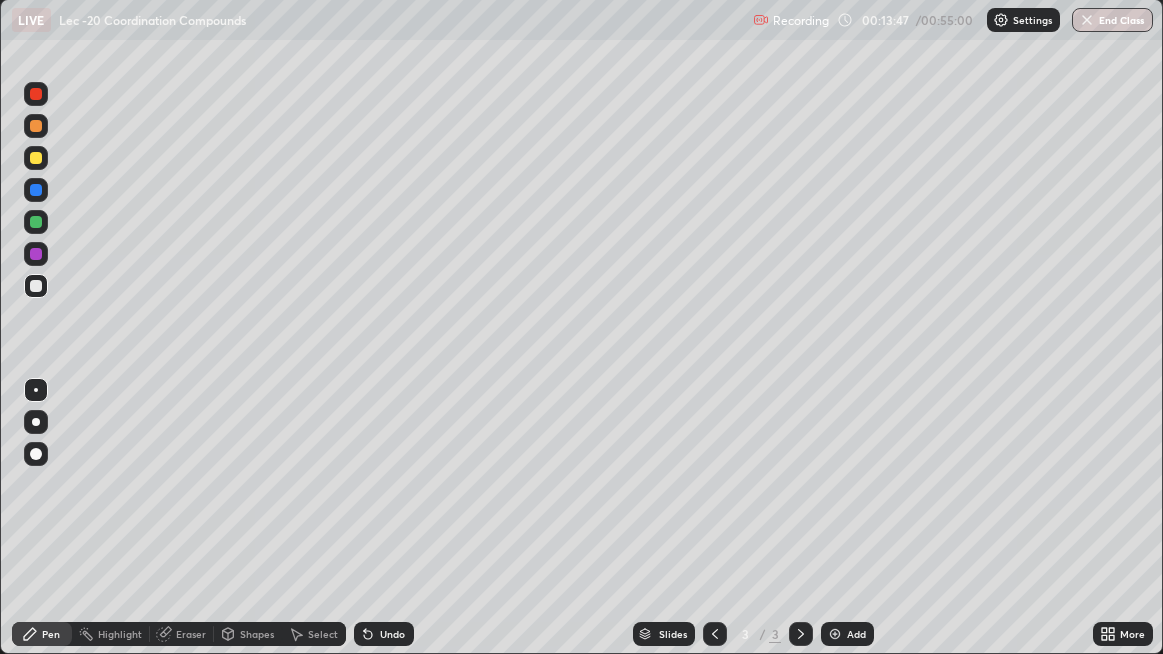 click 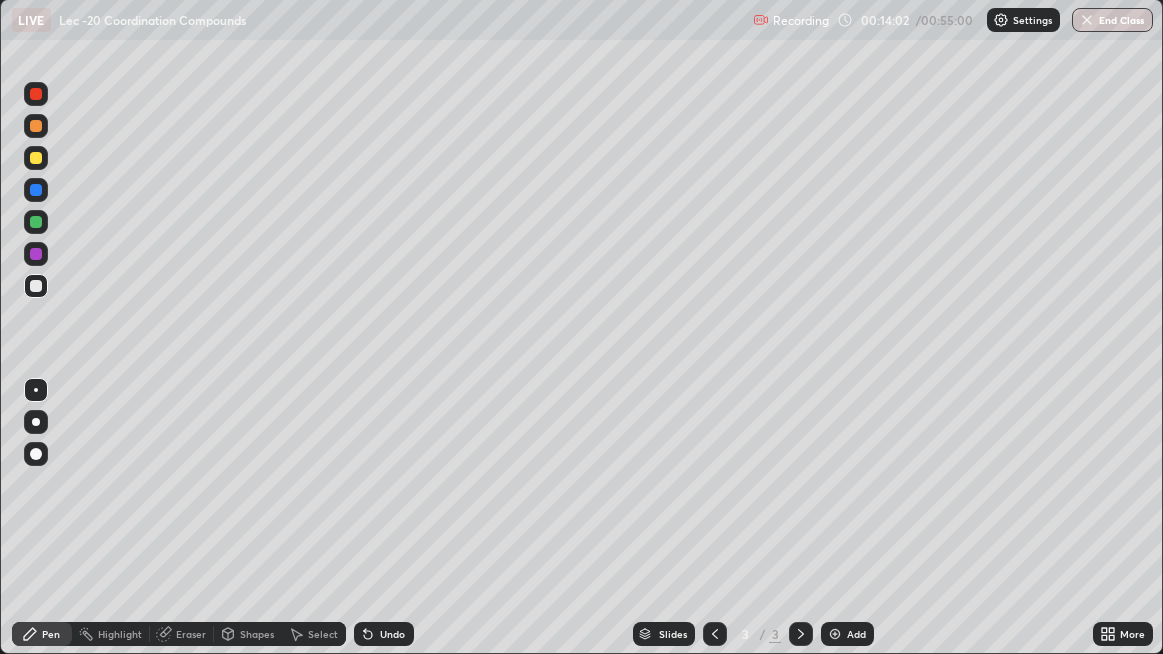 click 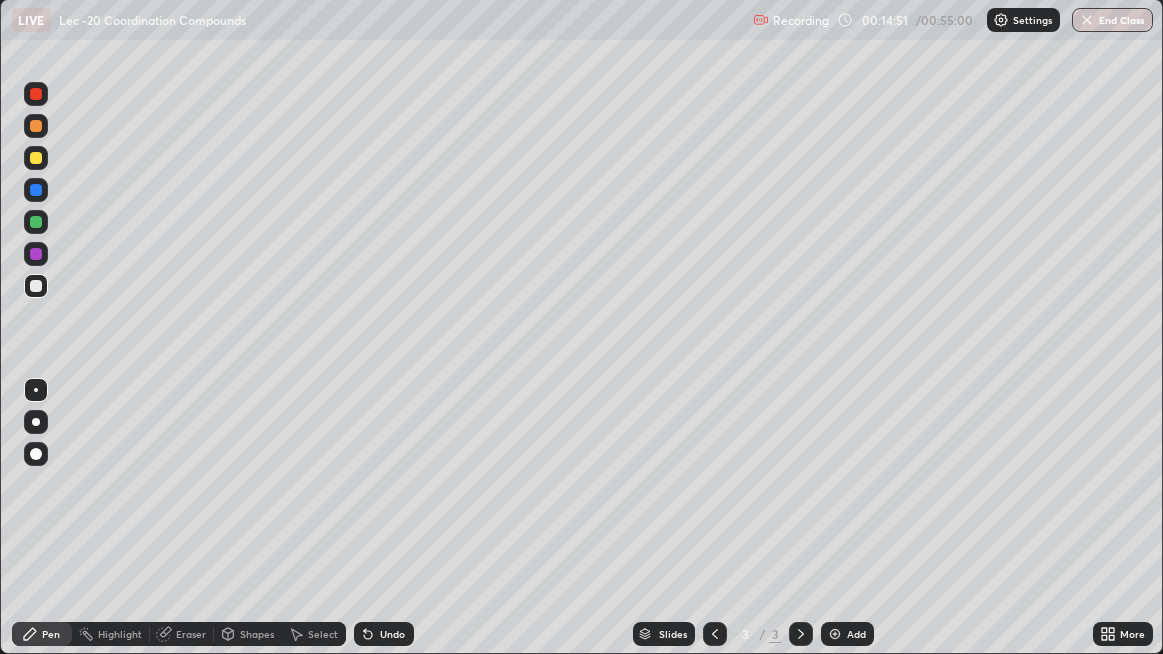 click on "Undo" at bounding box center (392, 634) 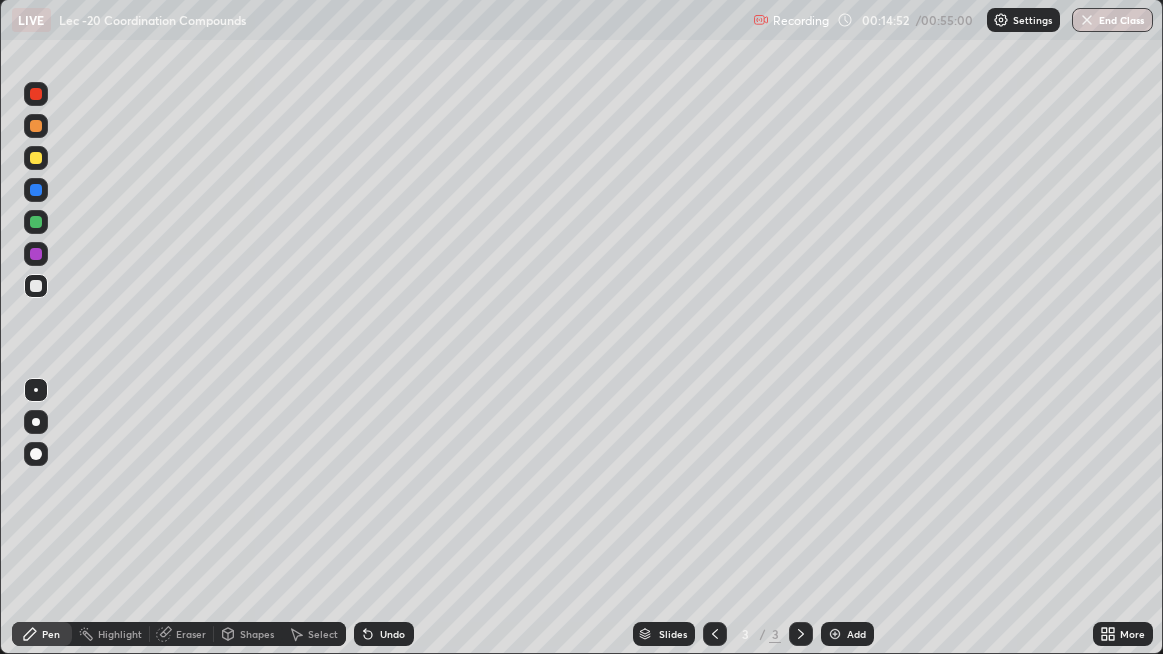 click on "Undo" at bounding box center (384, 634) 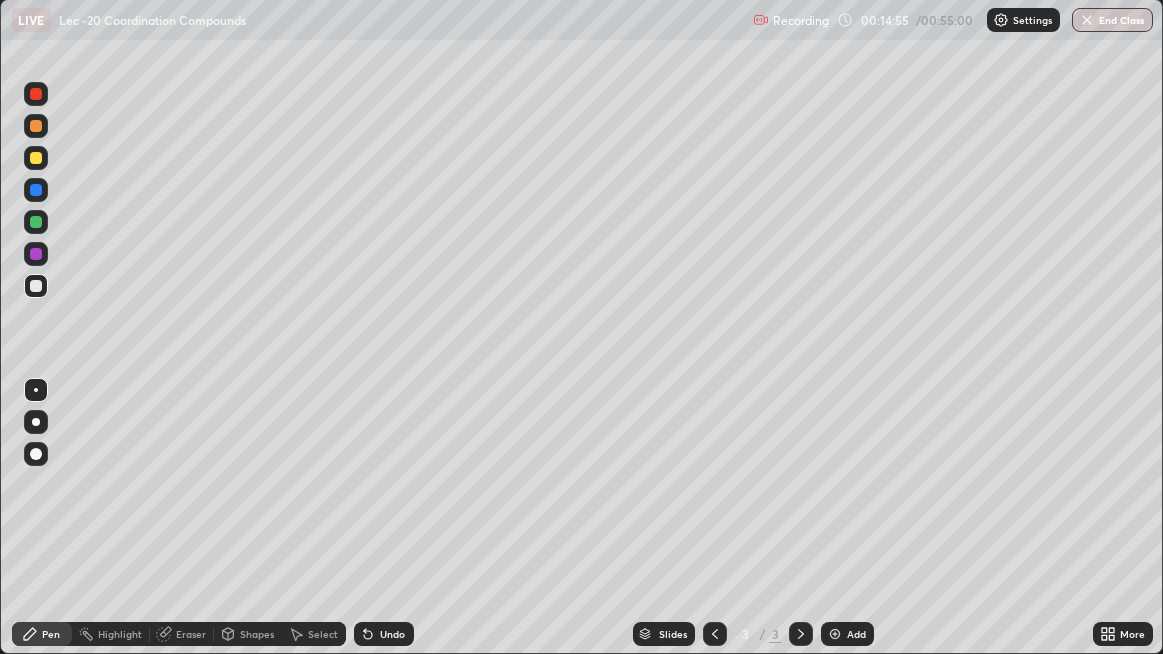 click on "Undo" at bounding box center [384, 634] 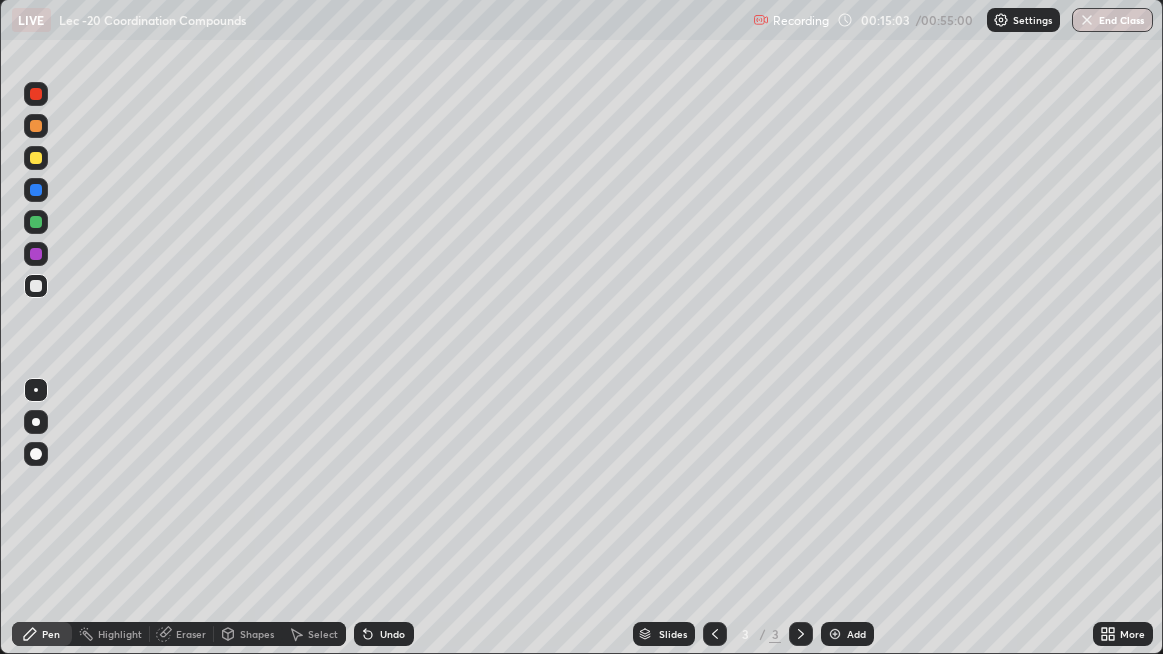 click 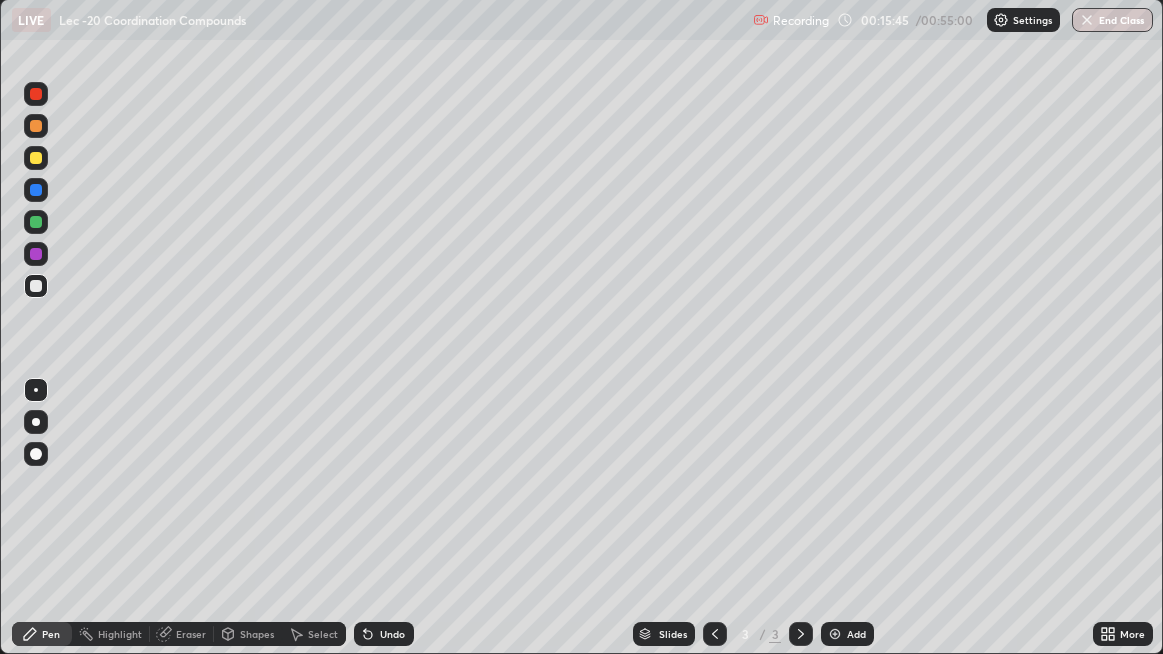 click at bounding box center [835, 634] 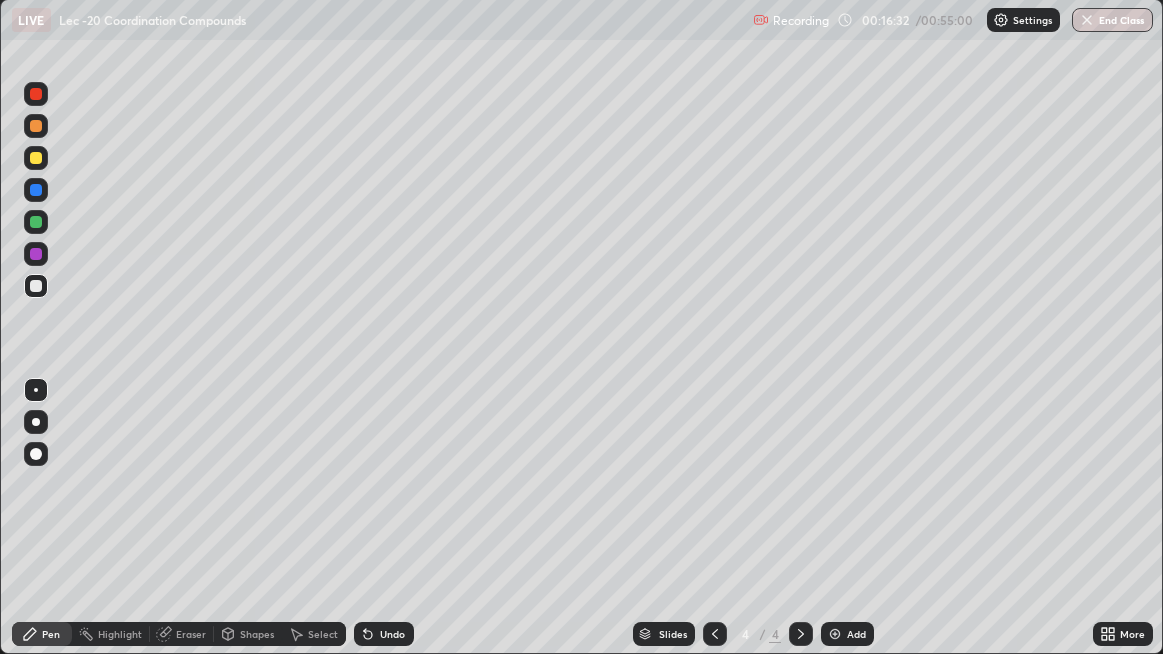 click 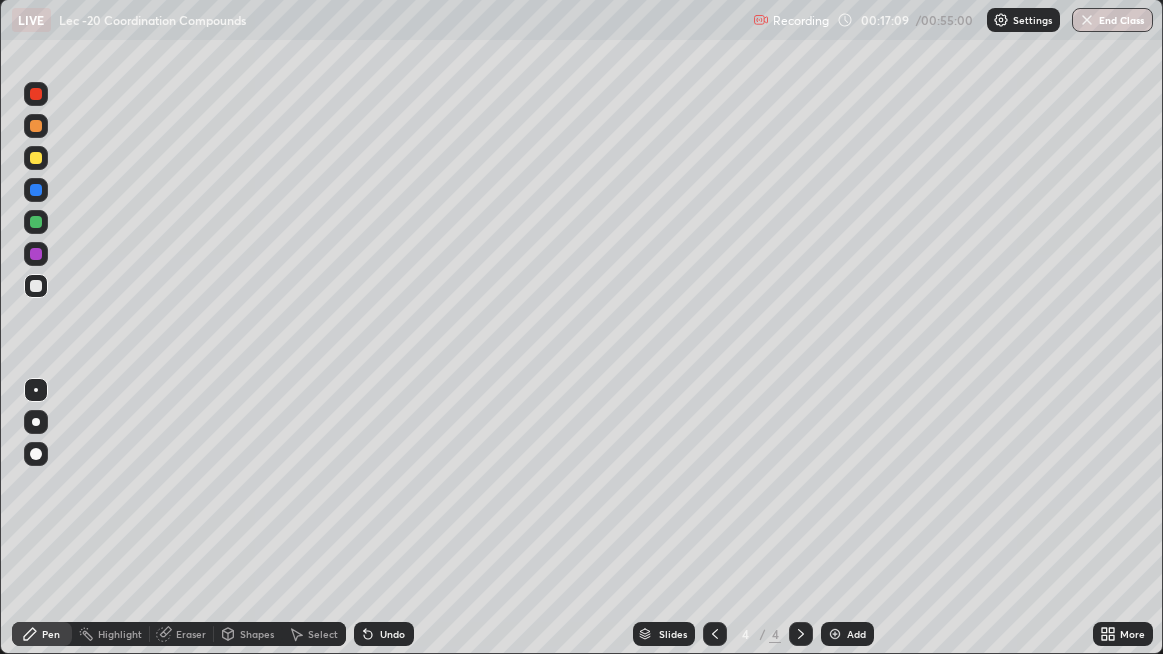 click 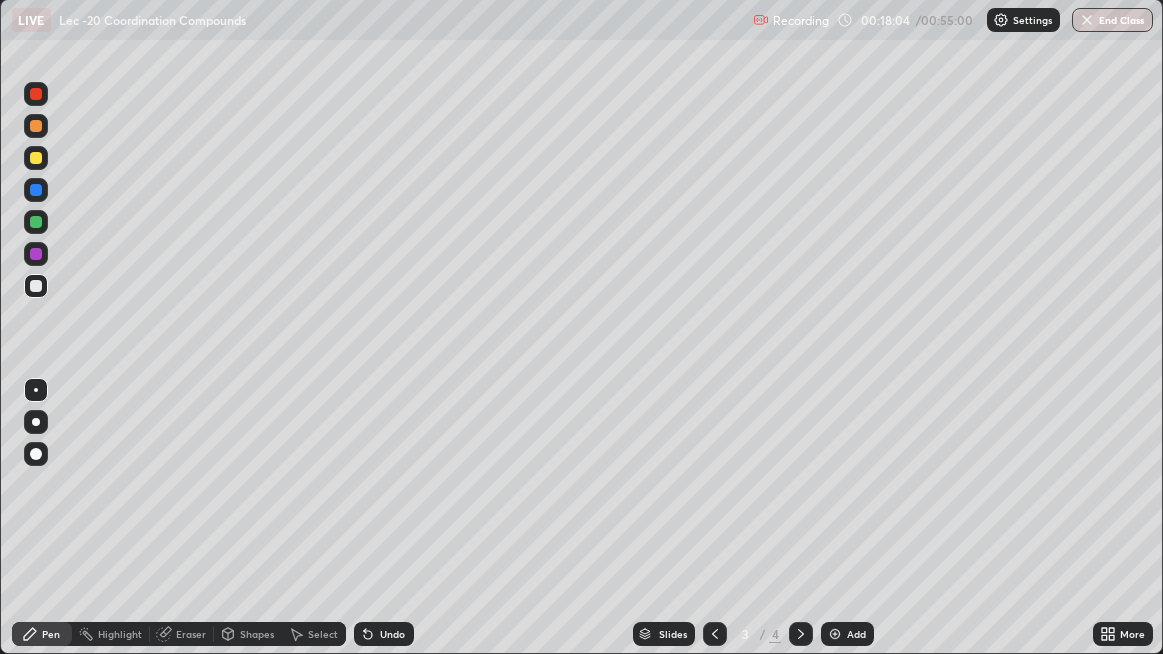 click on "Add" at bounding box center (847, 634) 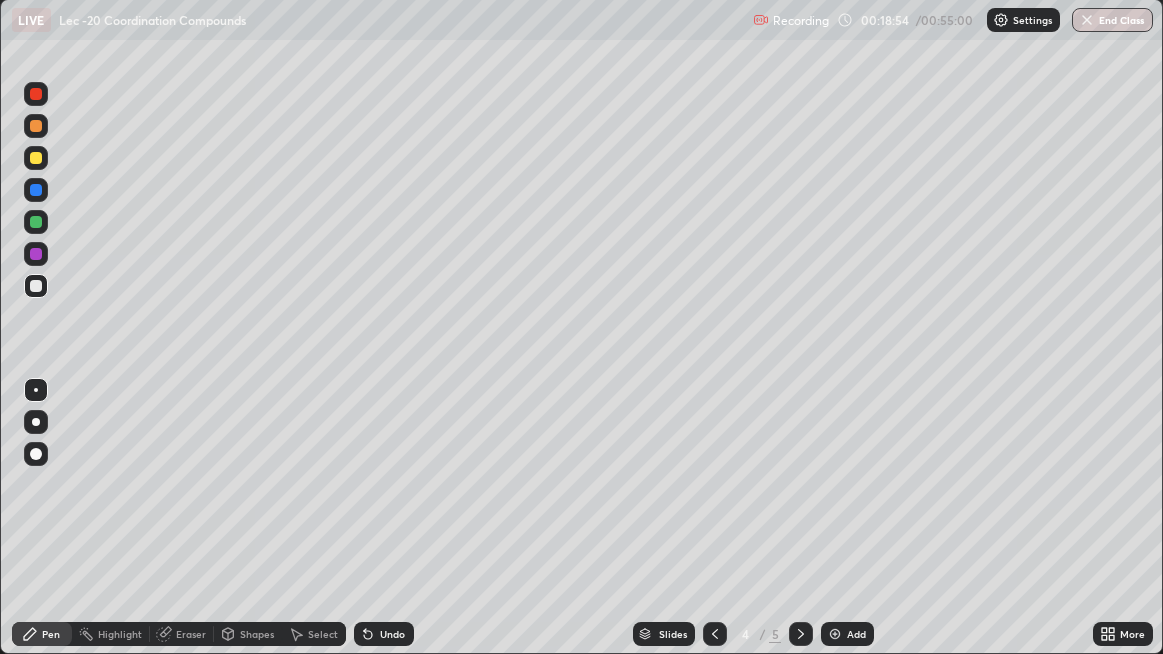 click 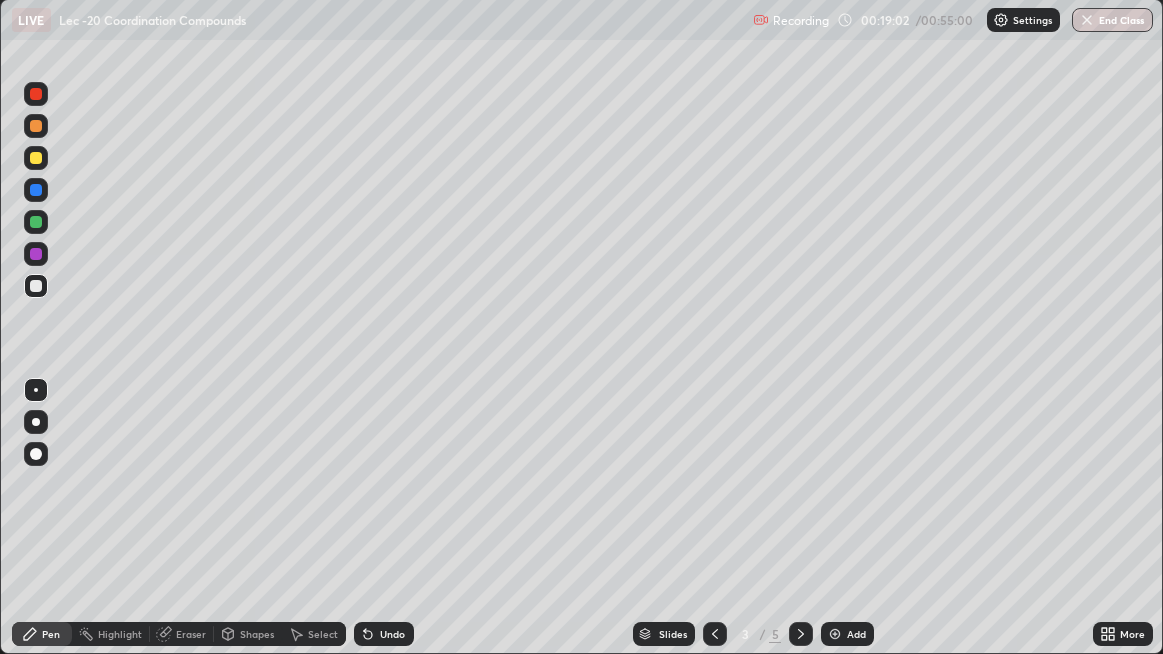 click on "Add" at bounding box center (847, 634) 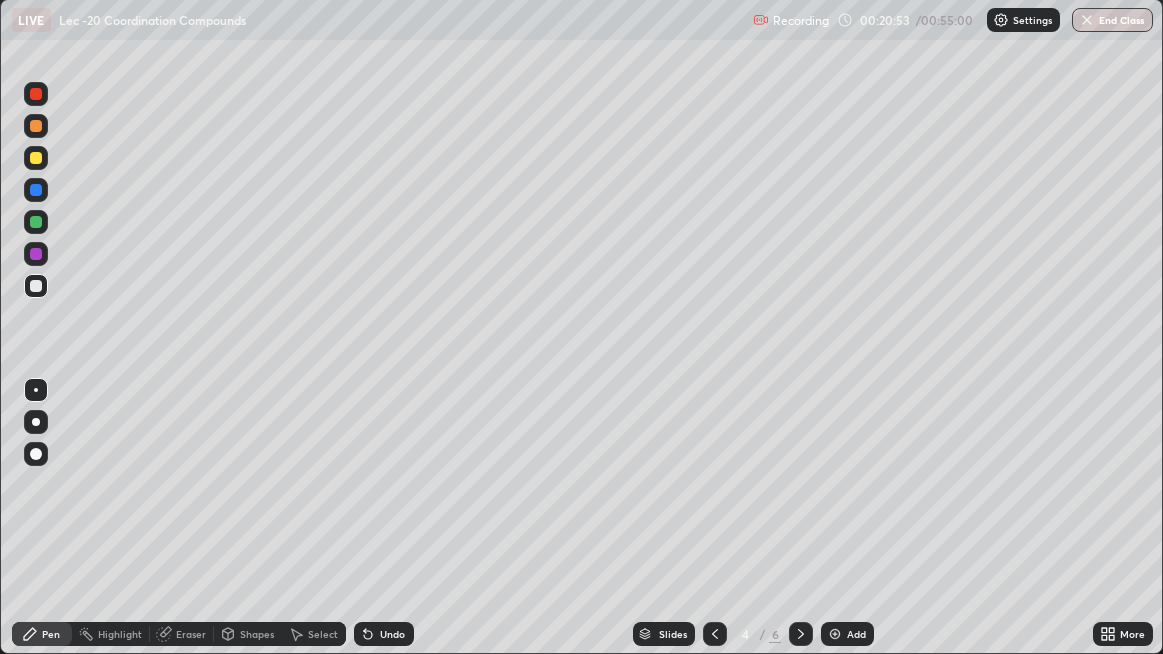 click 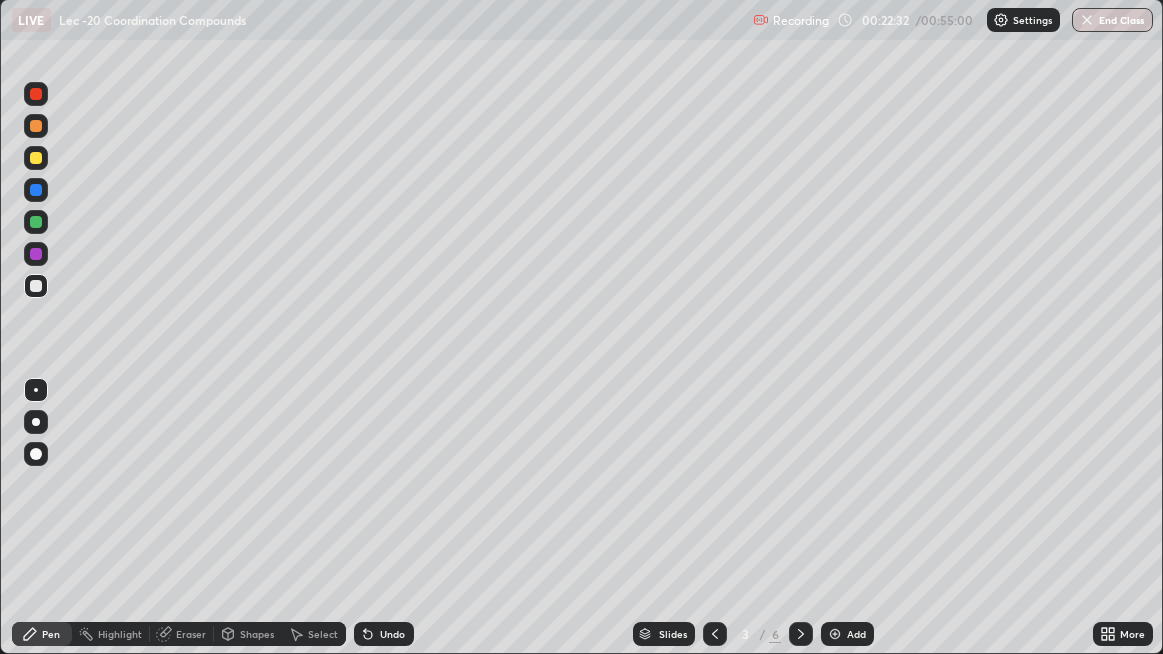 click at bounding box center [835, 634] 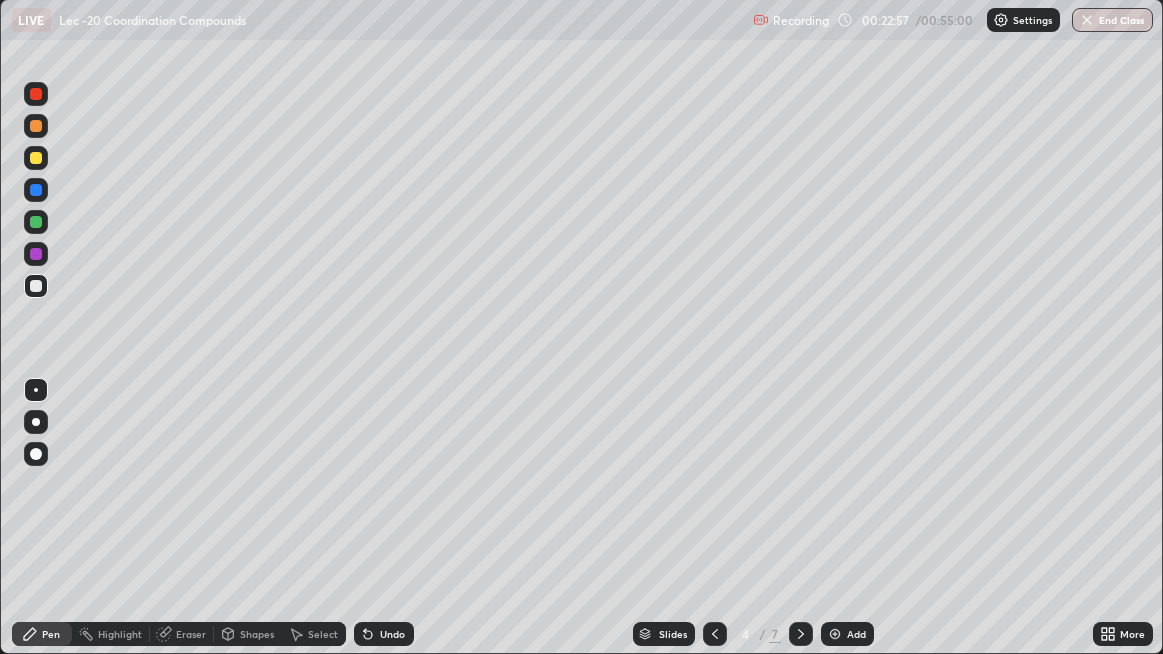 click 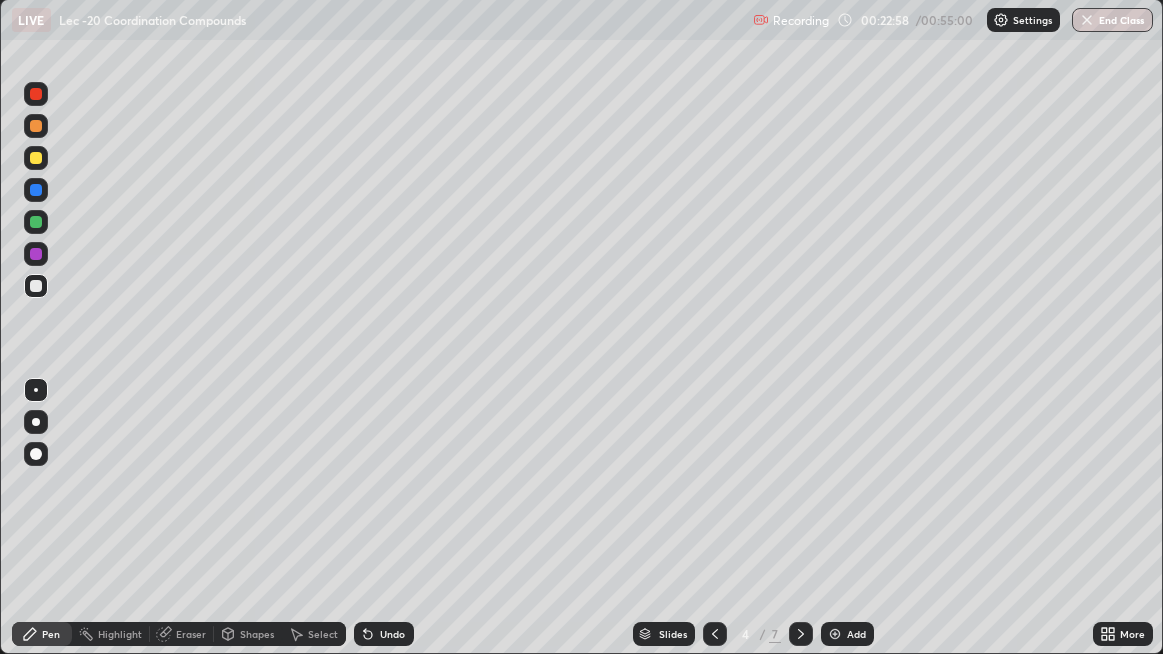click 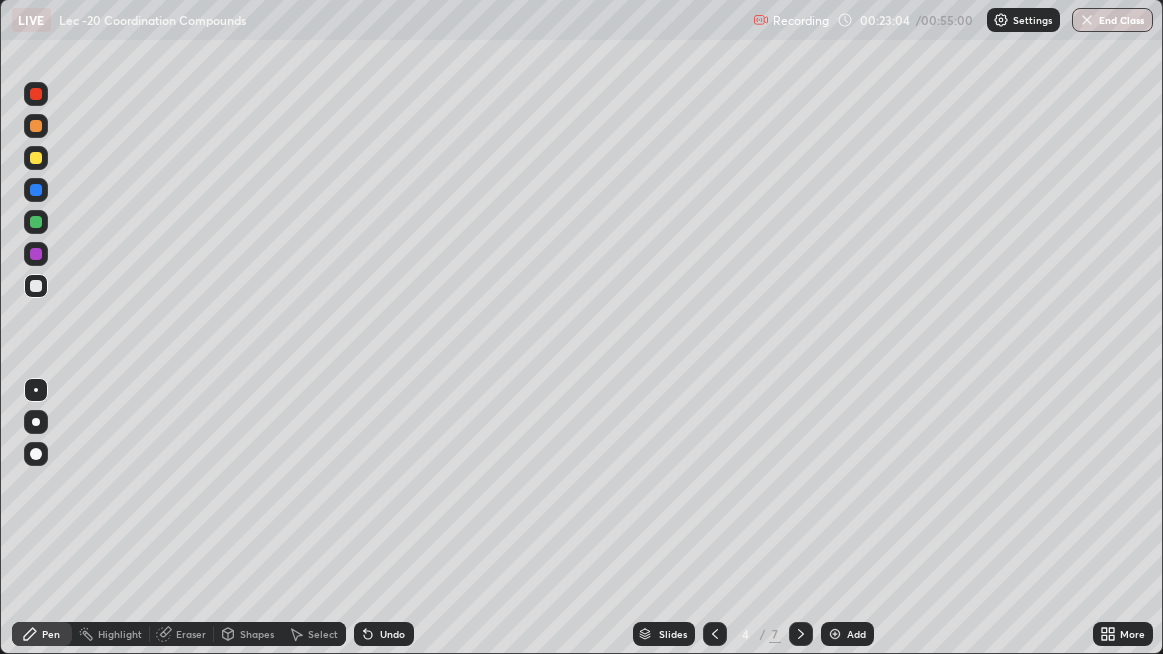 click on "Select" at bounding box center [314, 634] 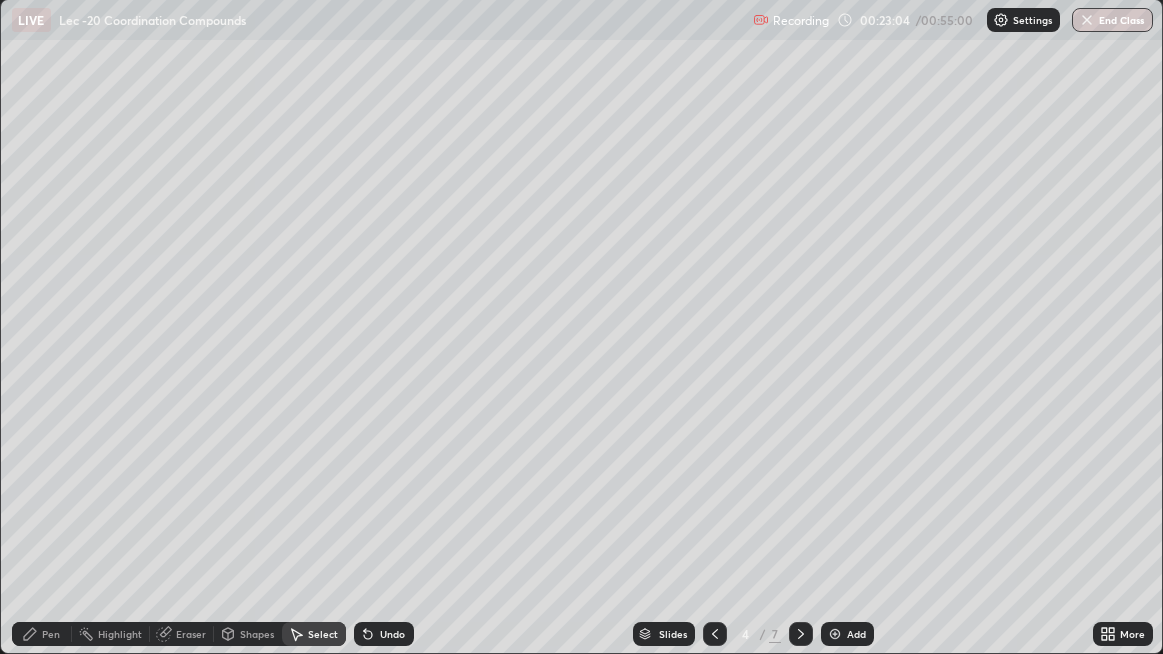 click 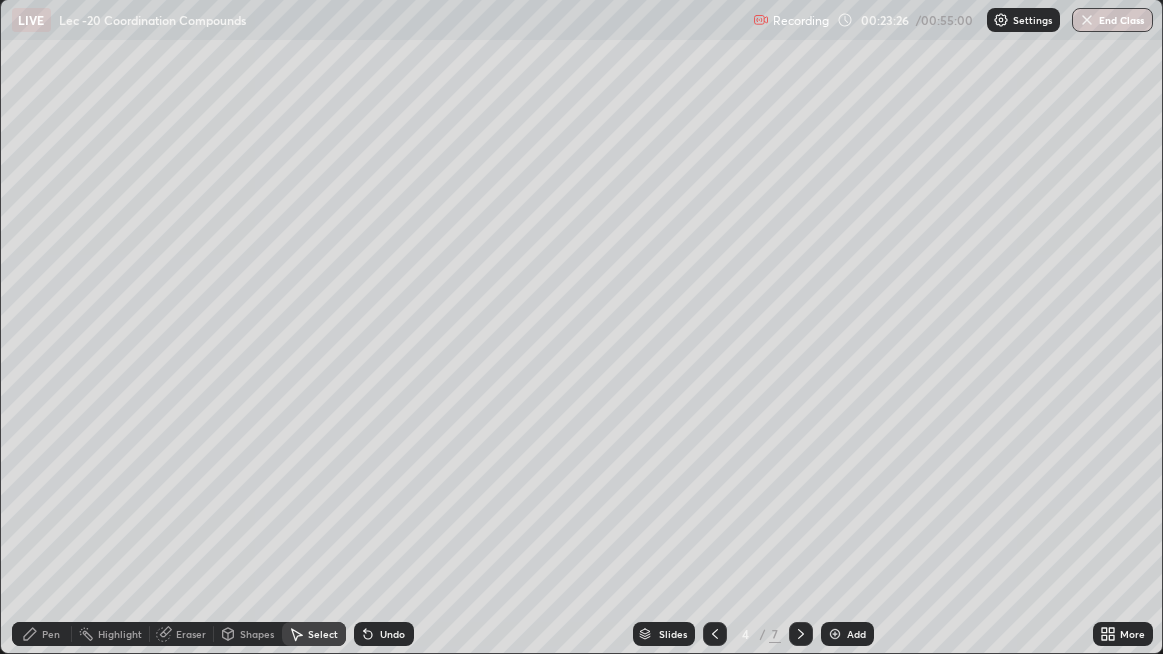 click 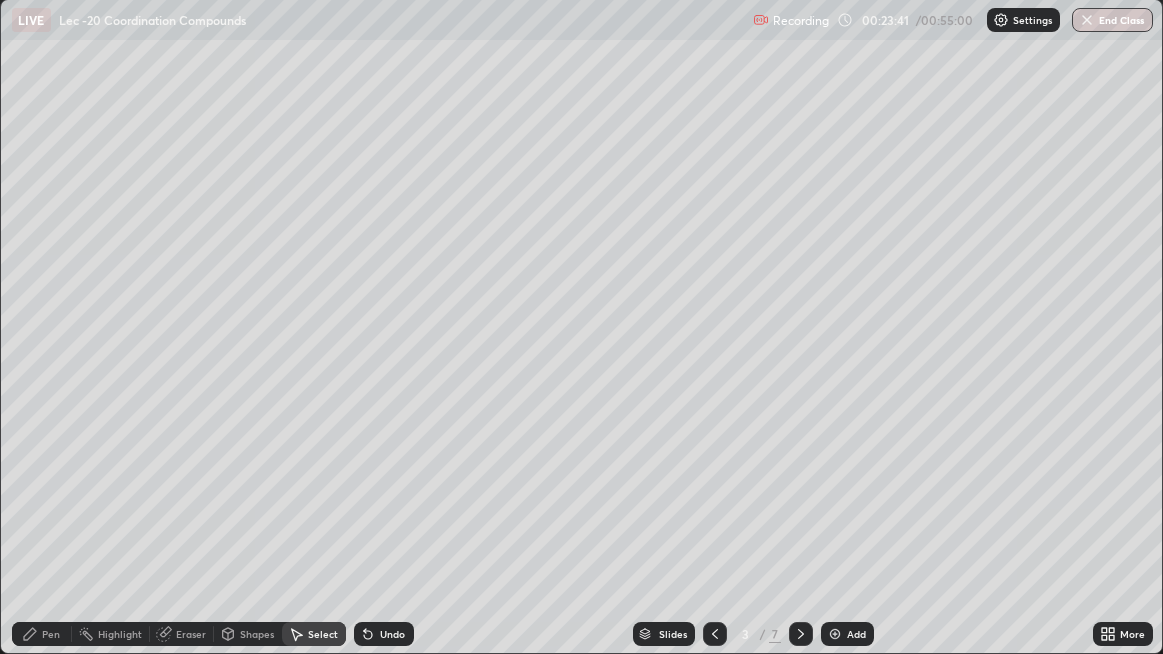 click 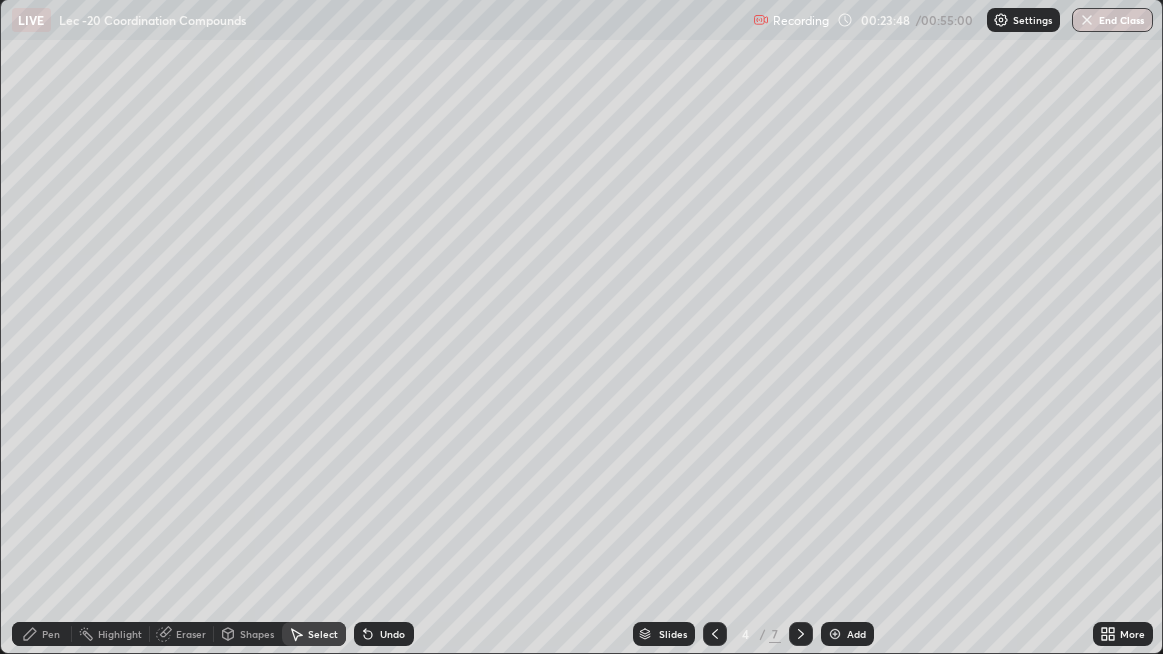 click 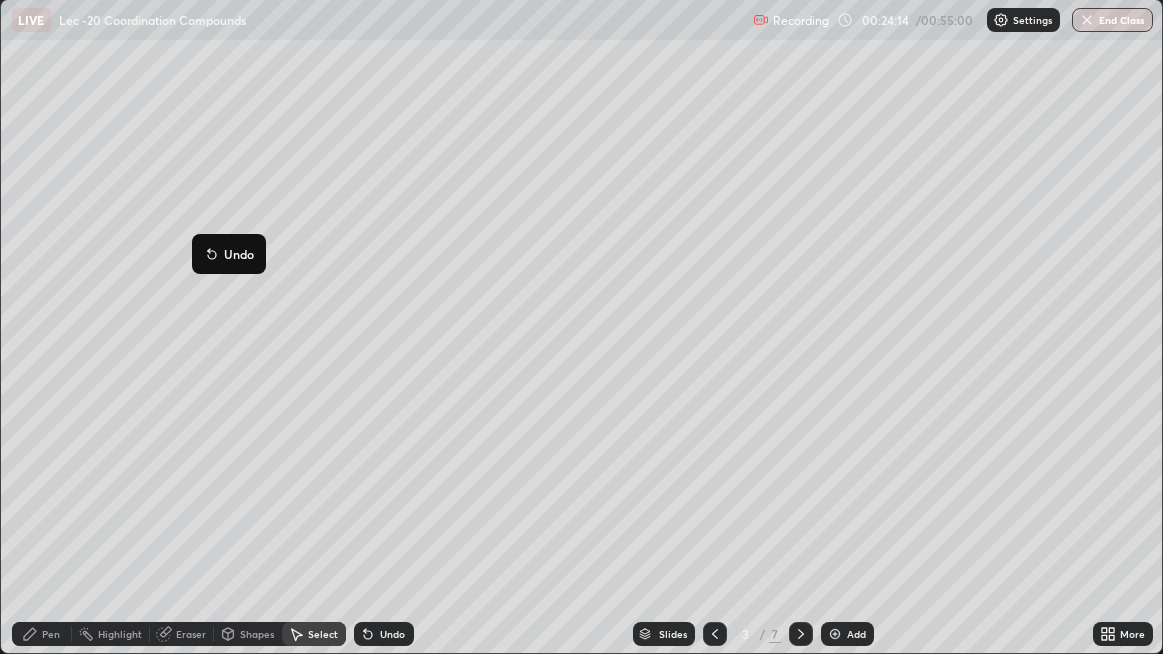 click 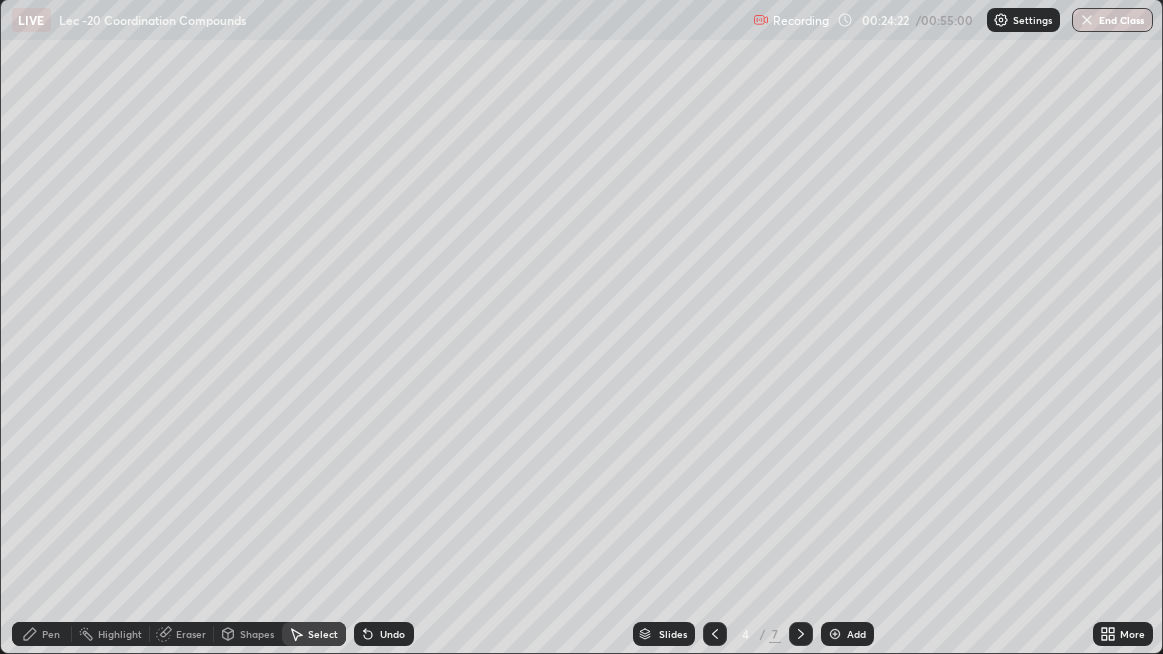 click 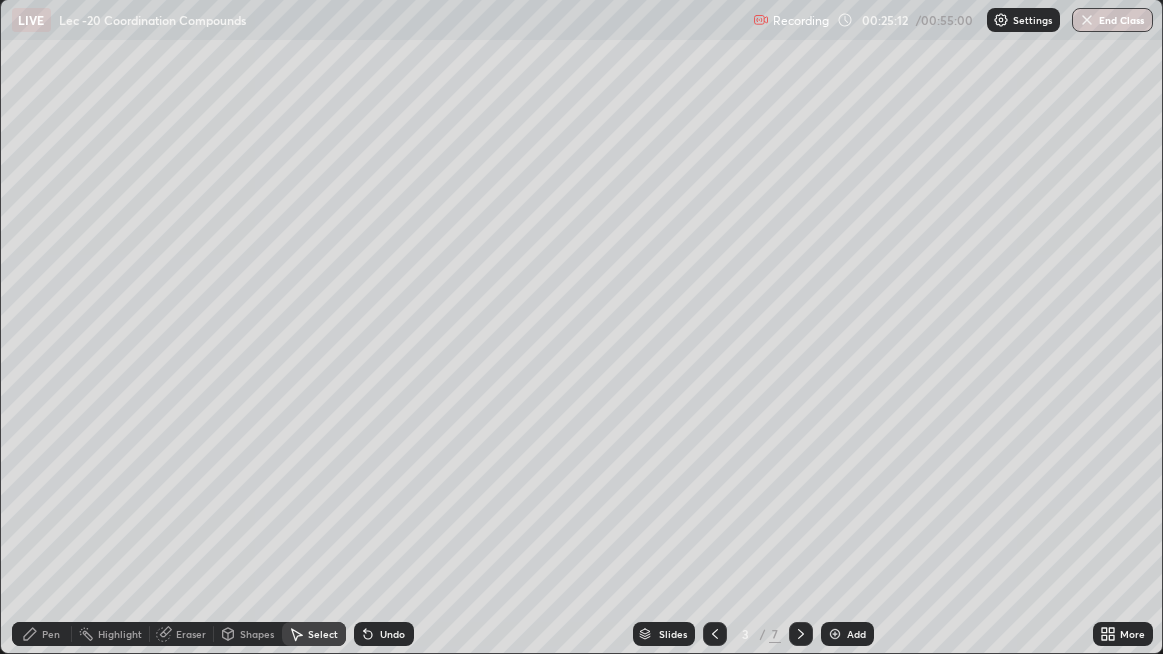 click at bounding box center (801, 634) 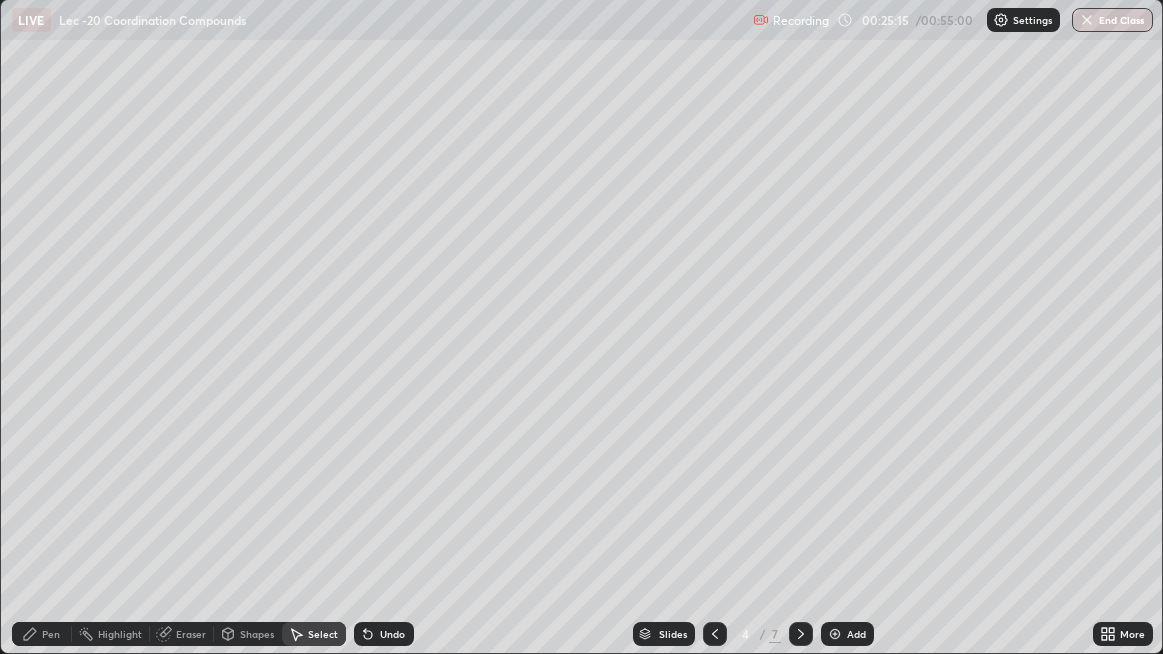 click on "Pen" at bounding box center (42, 634) 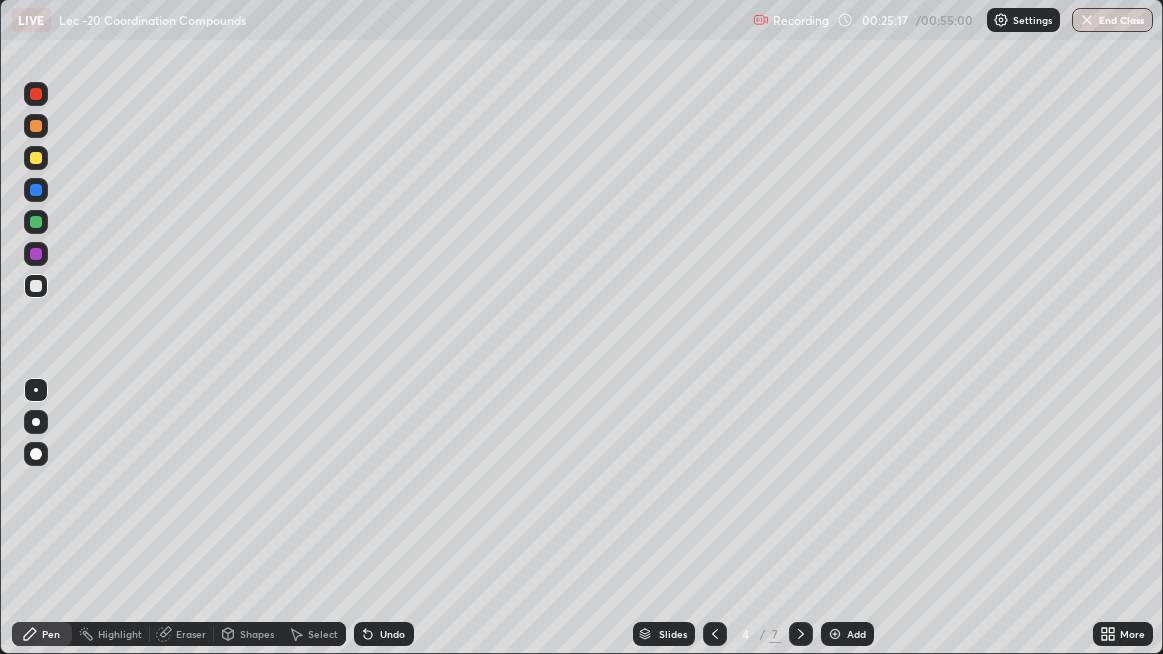 click on "Pen" at bounding box center (42, 634) 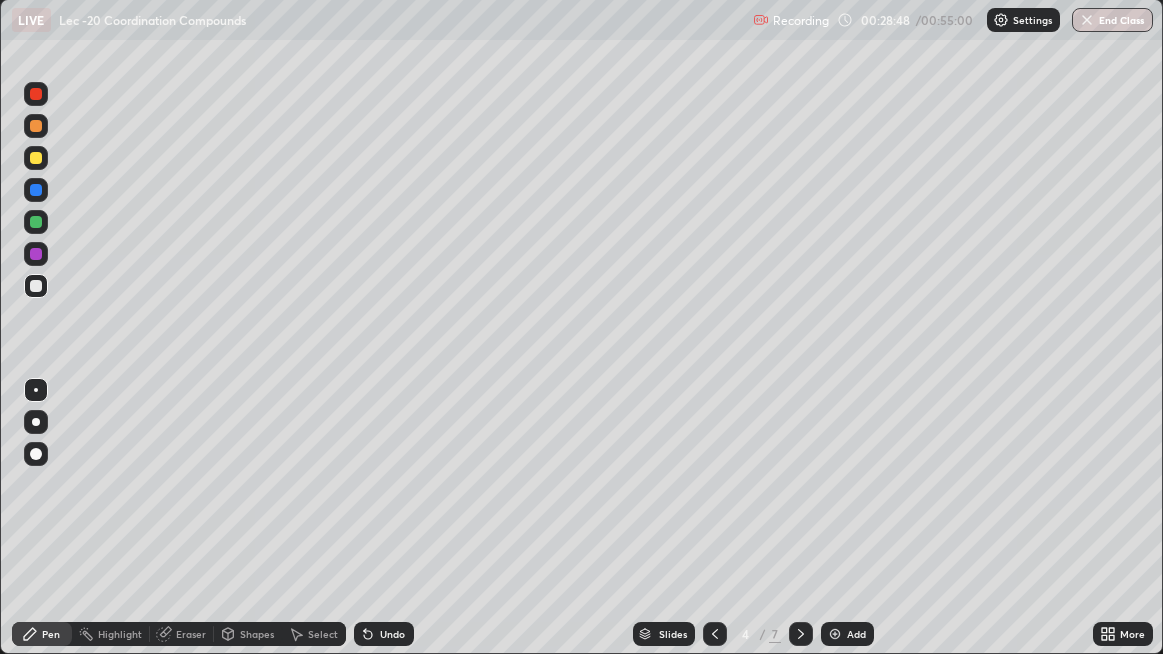 click on "Add" at bounding box center (847, 634) 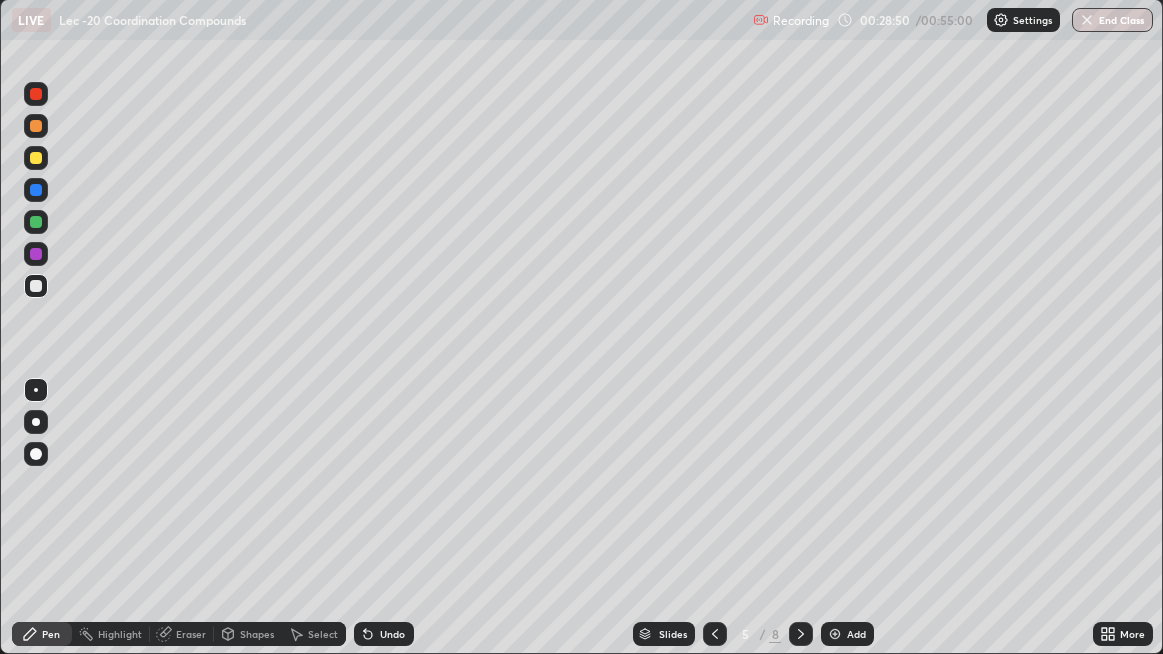 click at bounding box center (36, 158) 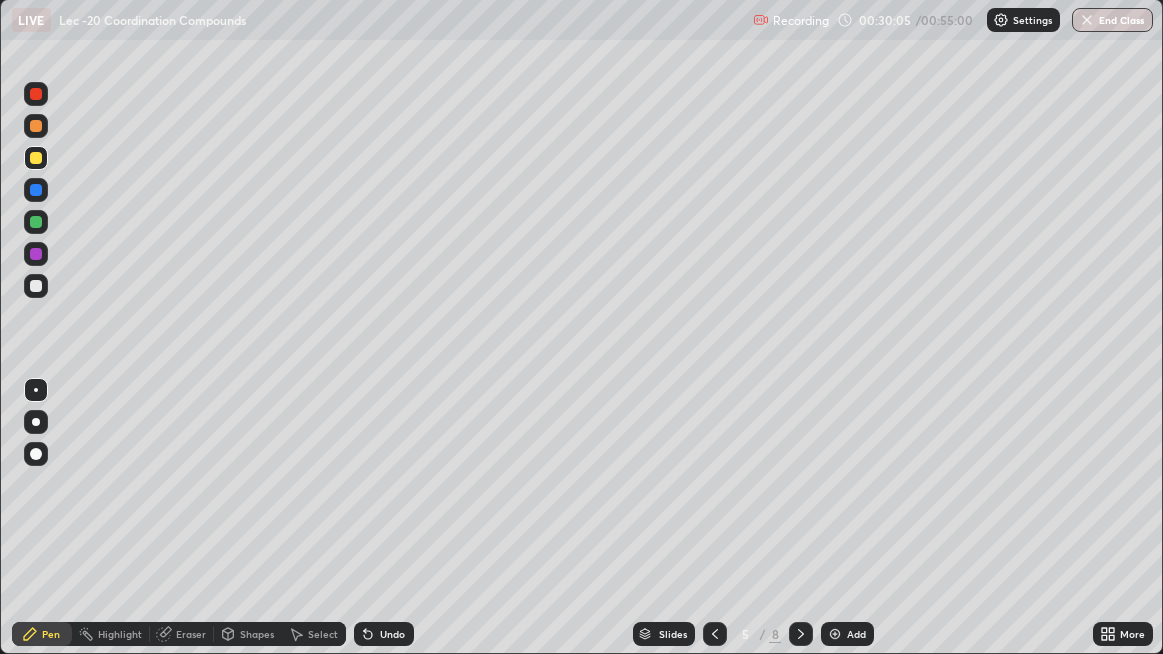 click at bounding box center [36, 286] 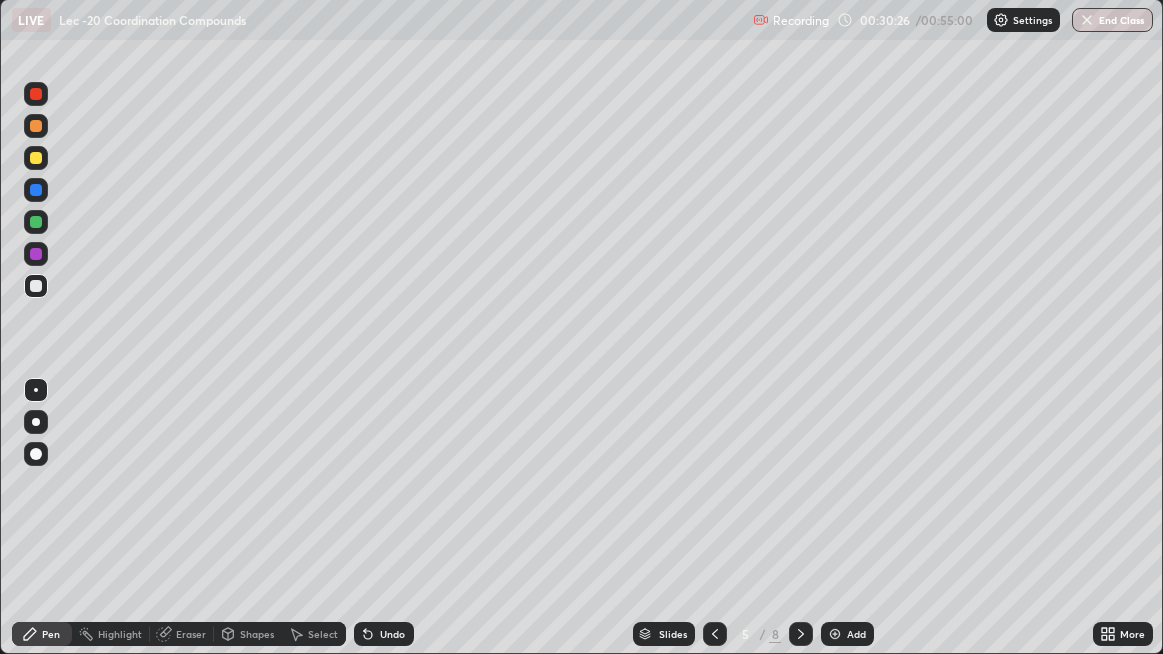click 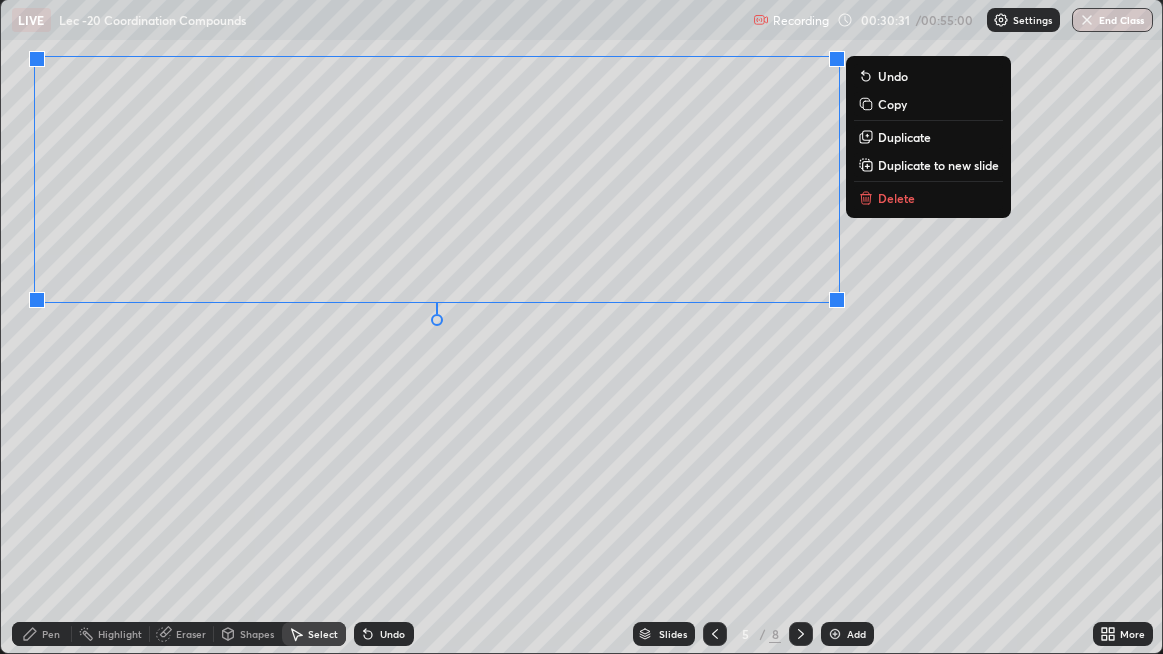 click on "Pen" at bounding box center (51, 634) 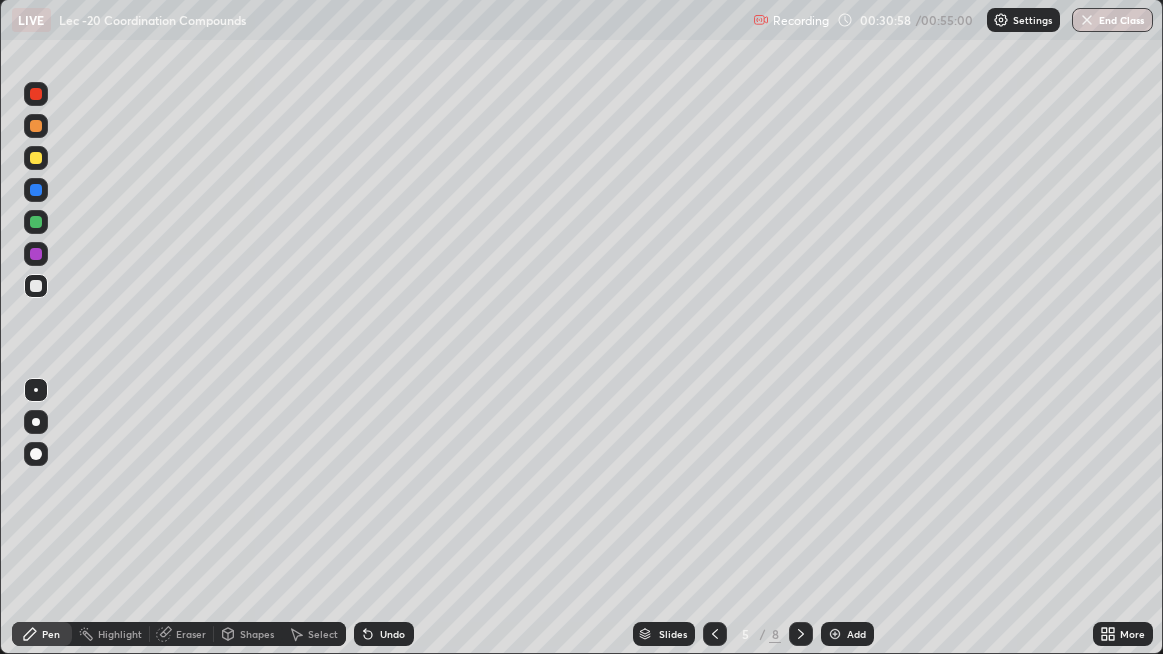click on "Select" at bounding box center [314, 634] 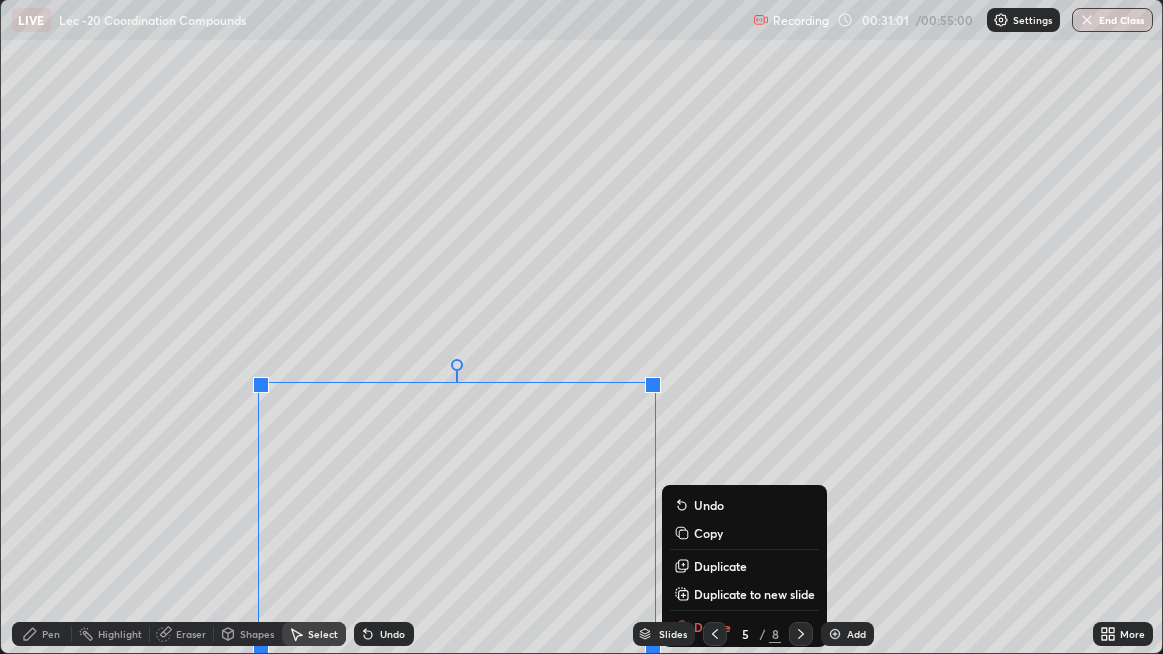 click on "Slides 5 / 8 Add" at bounding box center [754, 634] 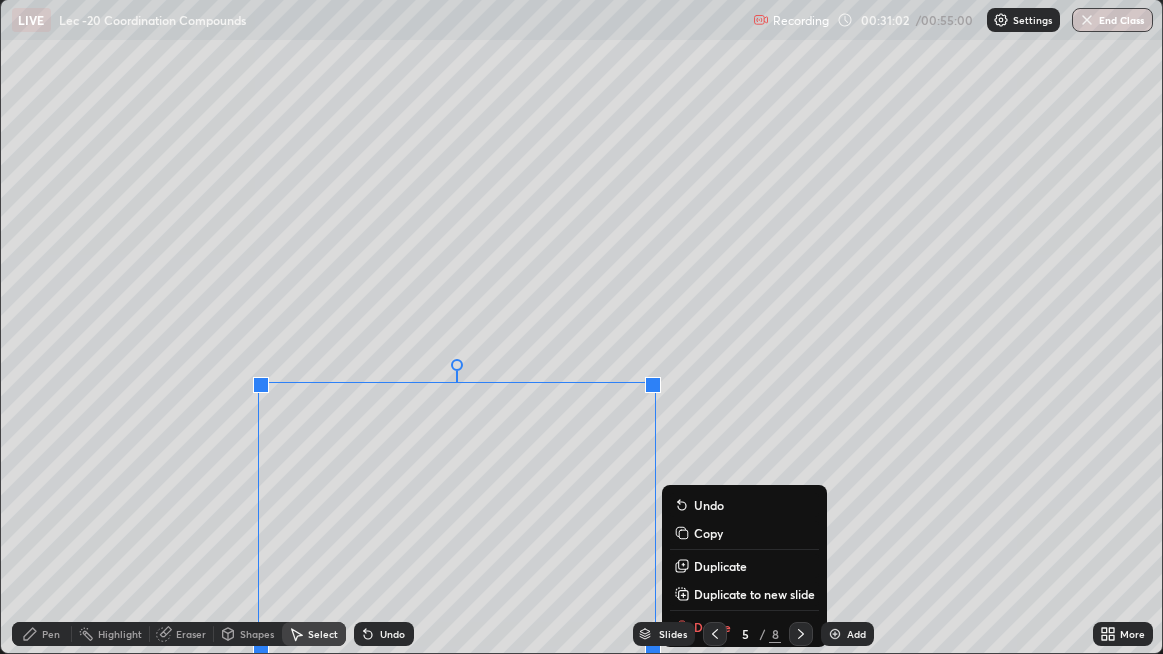 click on "Slides 5 / 8 Add" at bounding box center [754, 634] 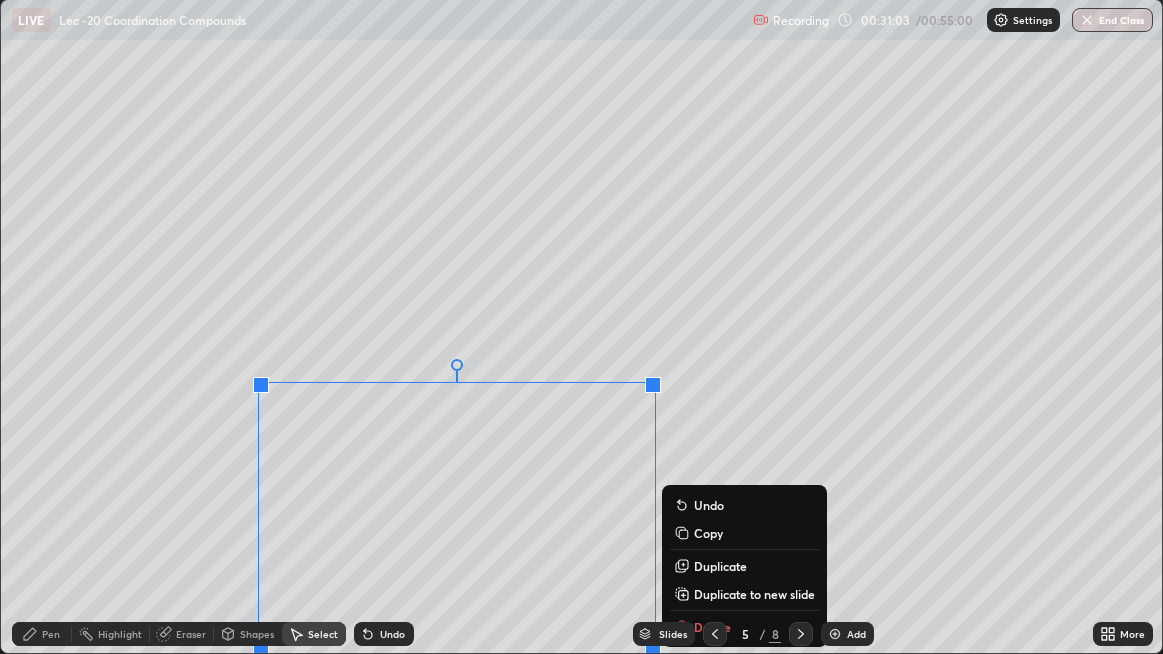click on "0 ° Undo Copy Duplicate Duplicate to new slide Delete" at bounding box center [582, 326] 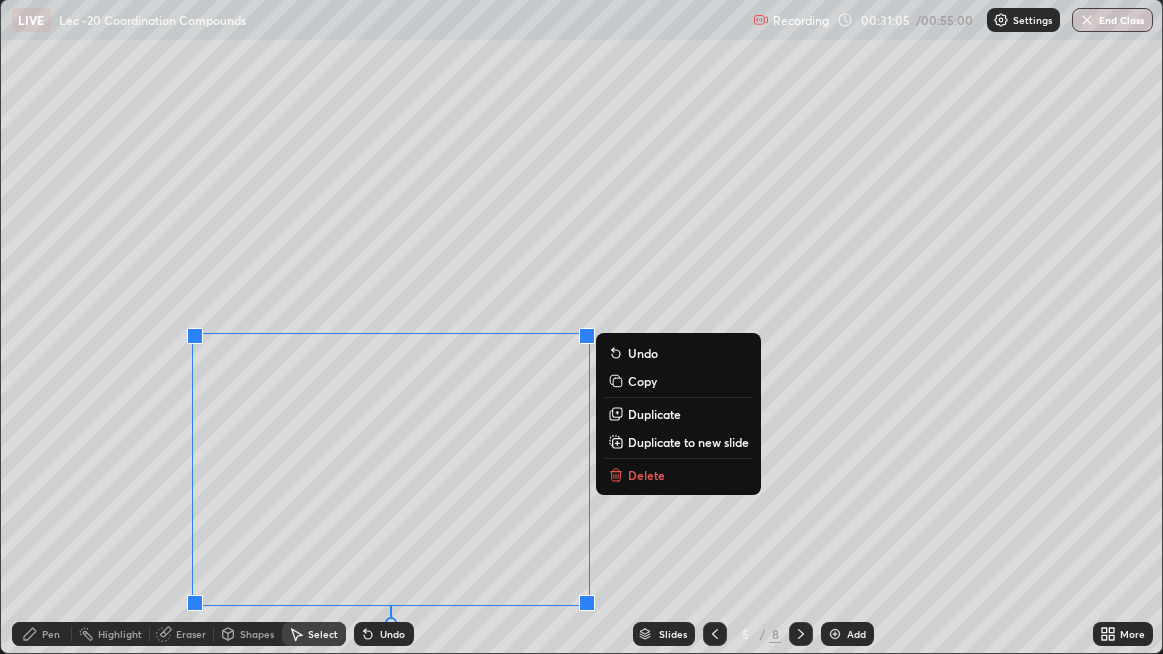 click on "Delete" at bounding box center [678, 475] 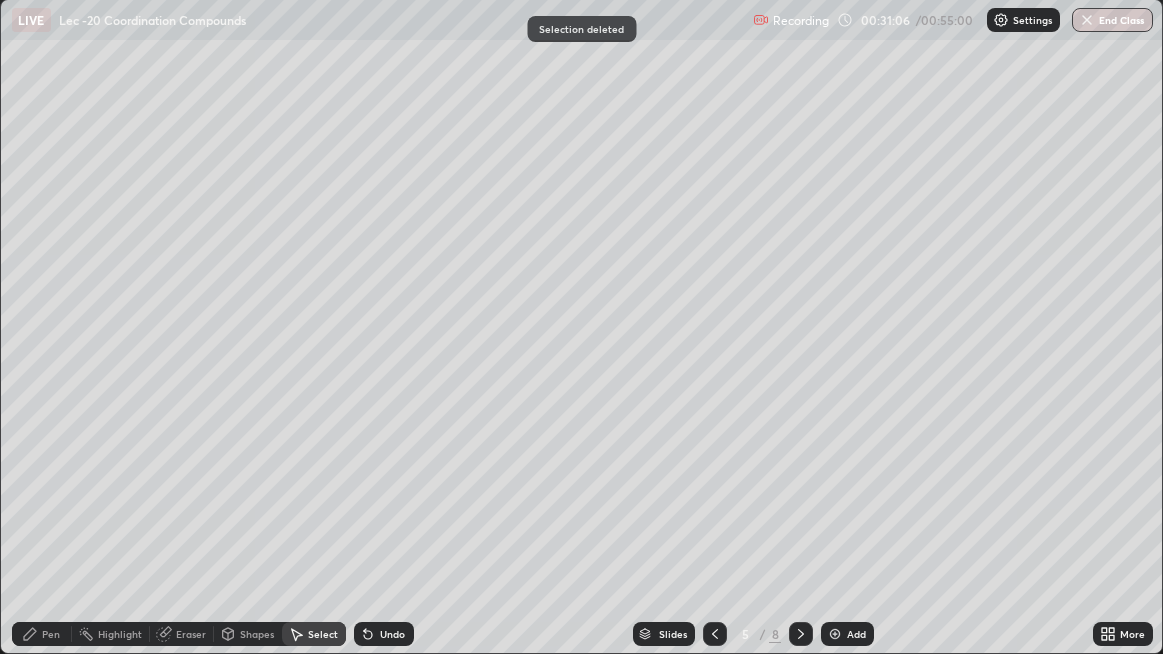 click on "Pen" at bounding box center [42, 634] 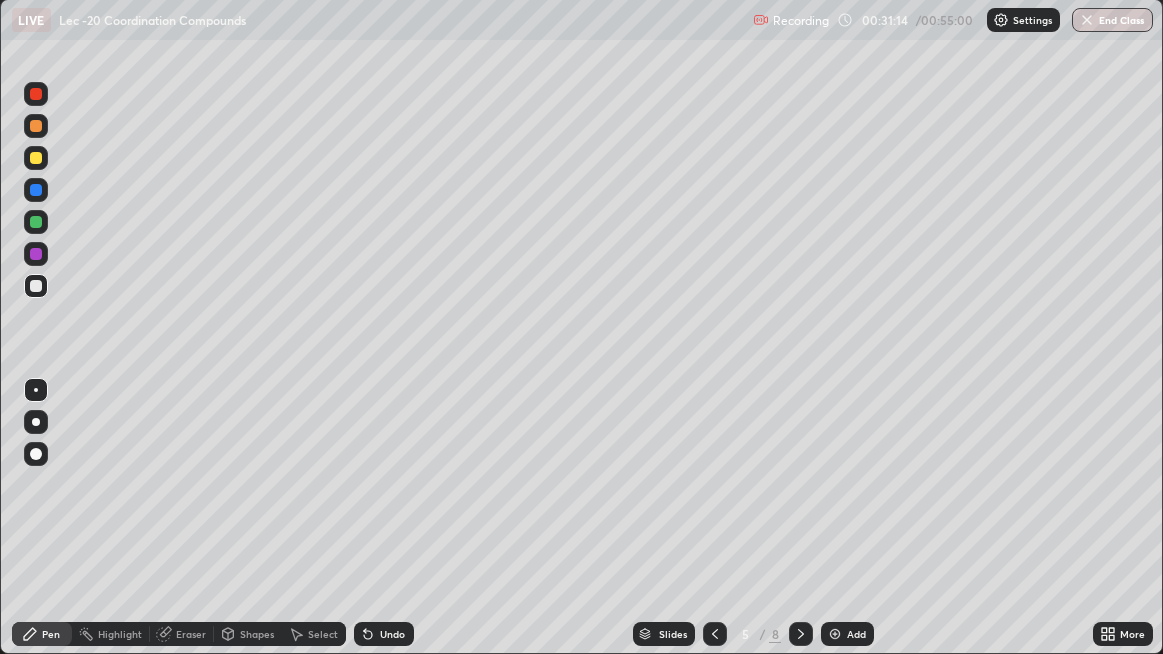 click at bounding box center (36, 222) 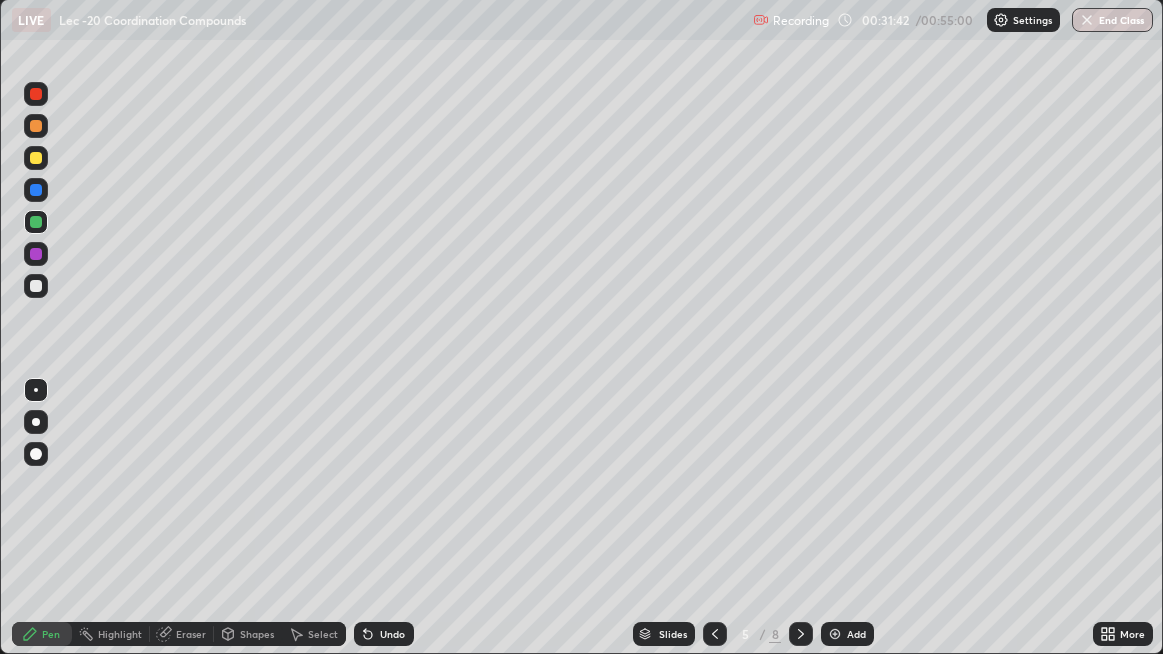 click 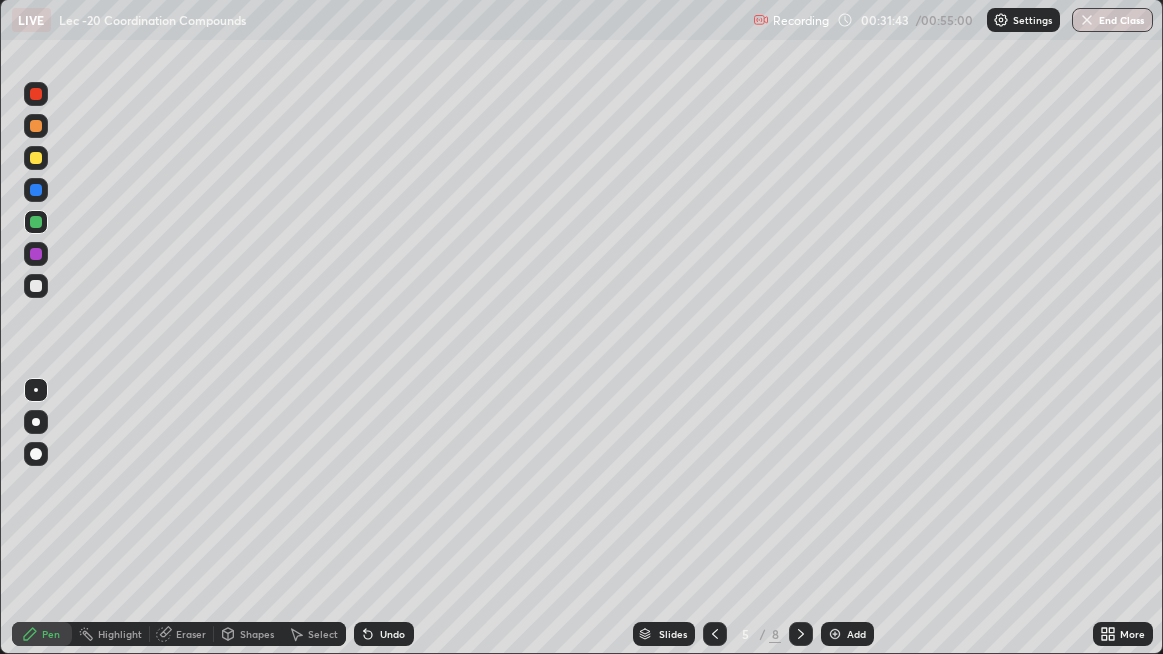 click on "Undo" at bounding box center (384, 634) 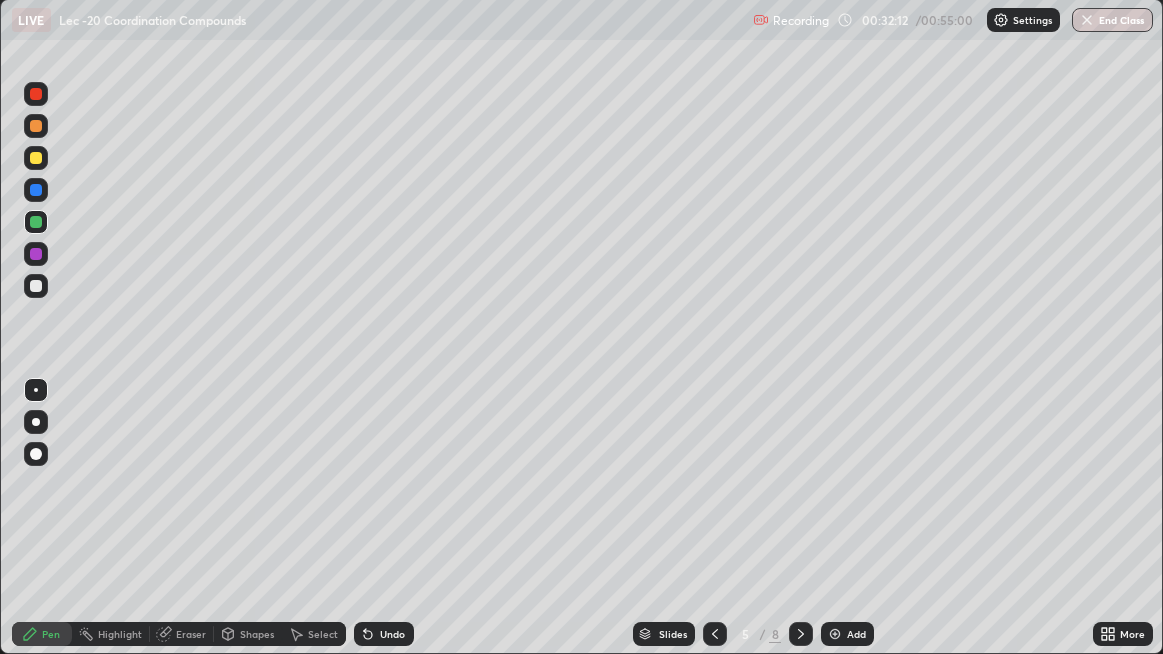 click on "Select" at bounding box center (323, 634) 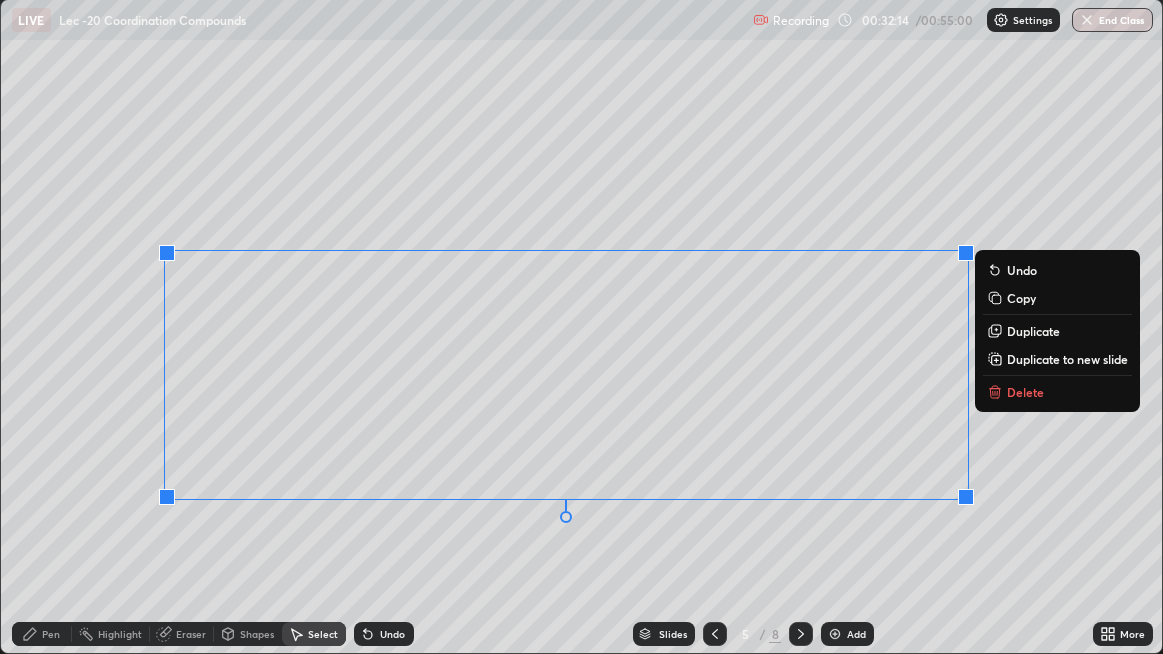 click on "0 ° Undo Copy Duplicate Duplicate to new slide Delete" at bounding box center [582, 326] 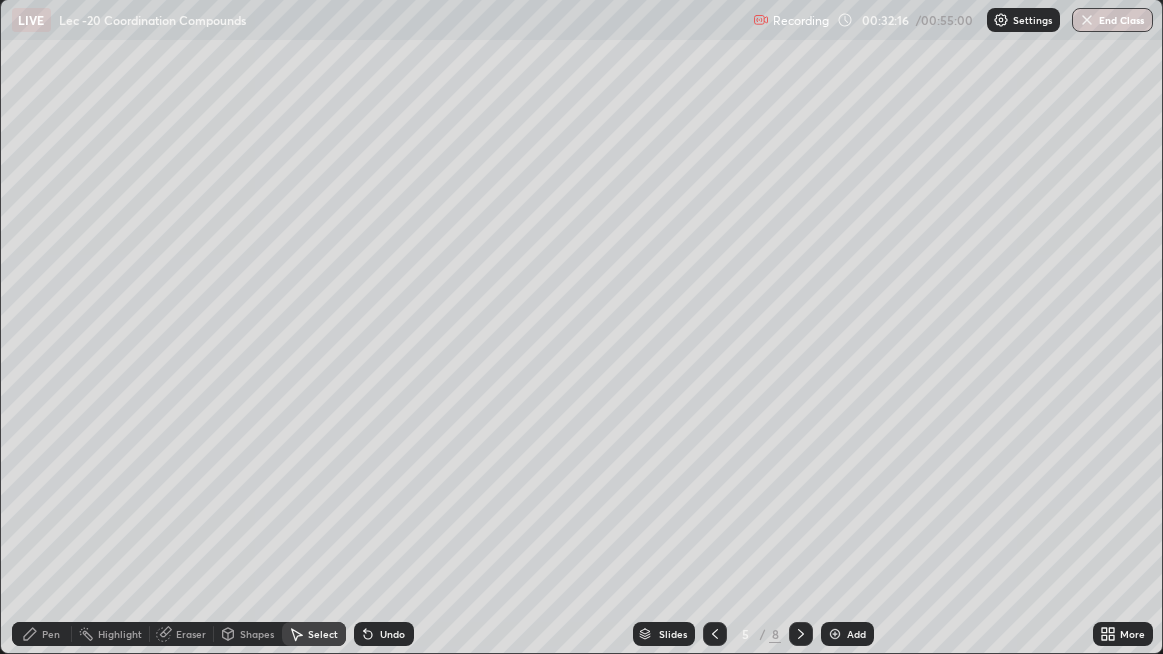 click on "Pen" at bounding box center (42, 634) 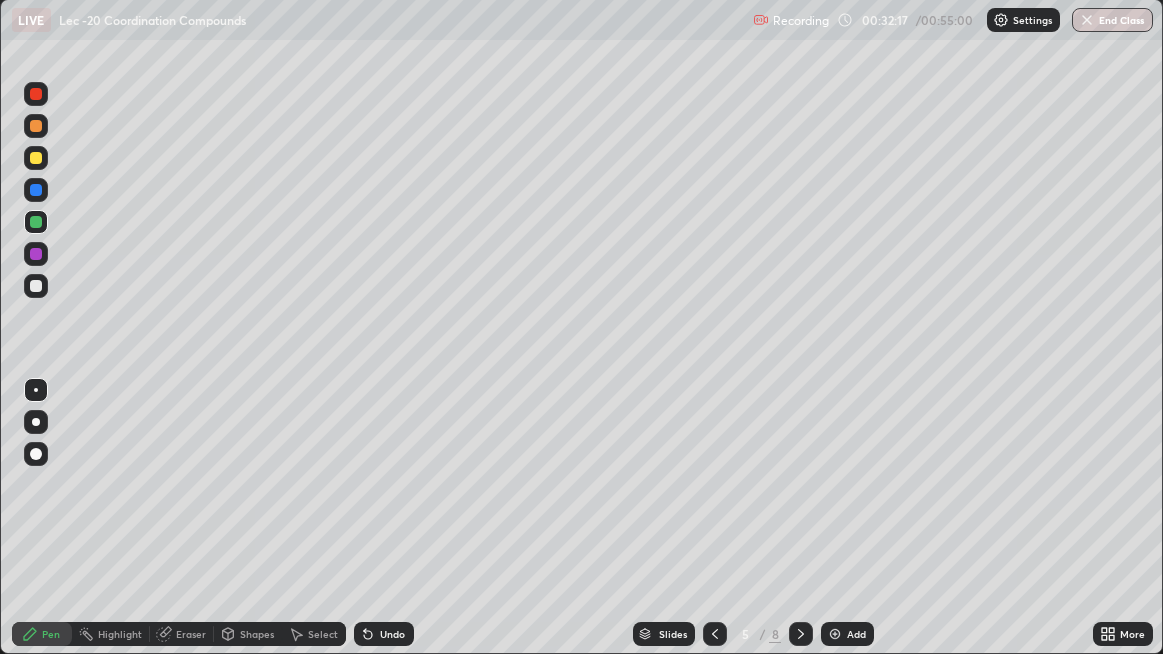 click at bounding box center [36, 286] 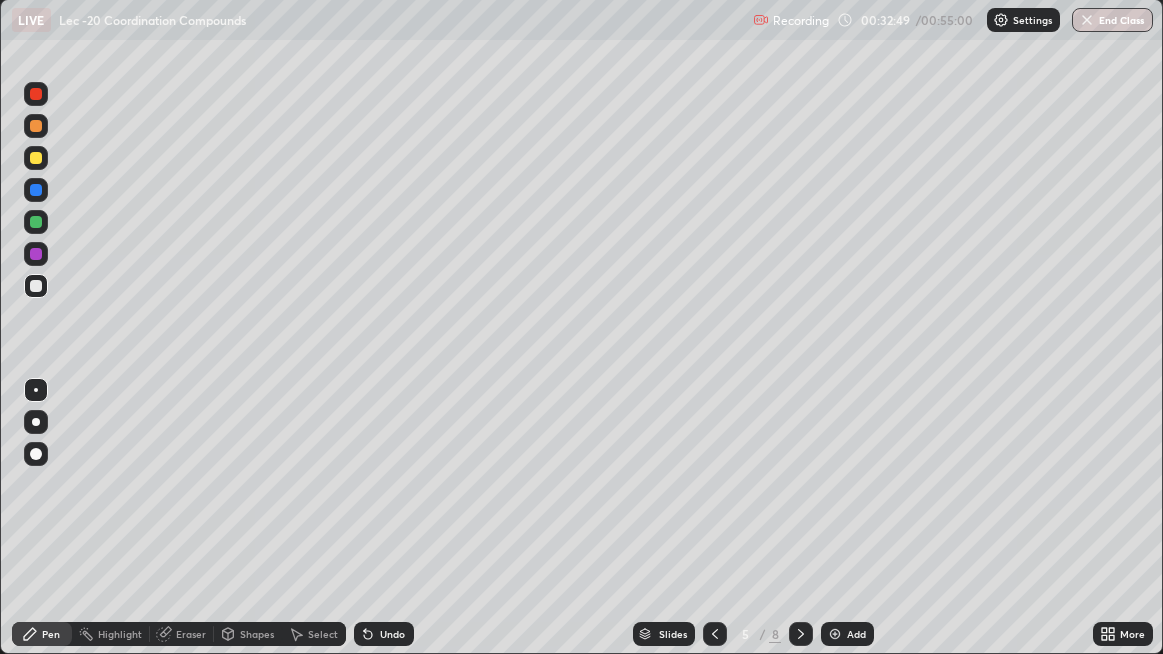 click on "Undo" at bounding box center (384, 634) 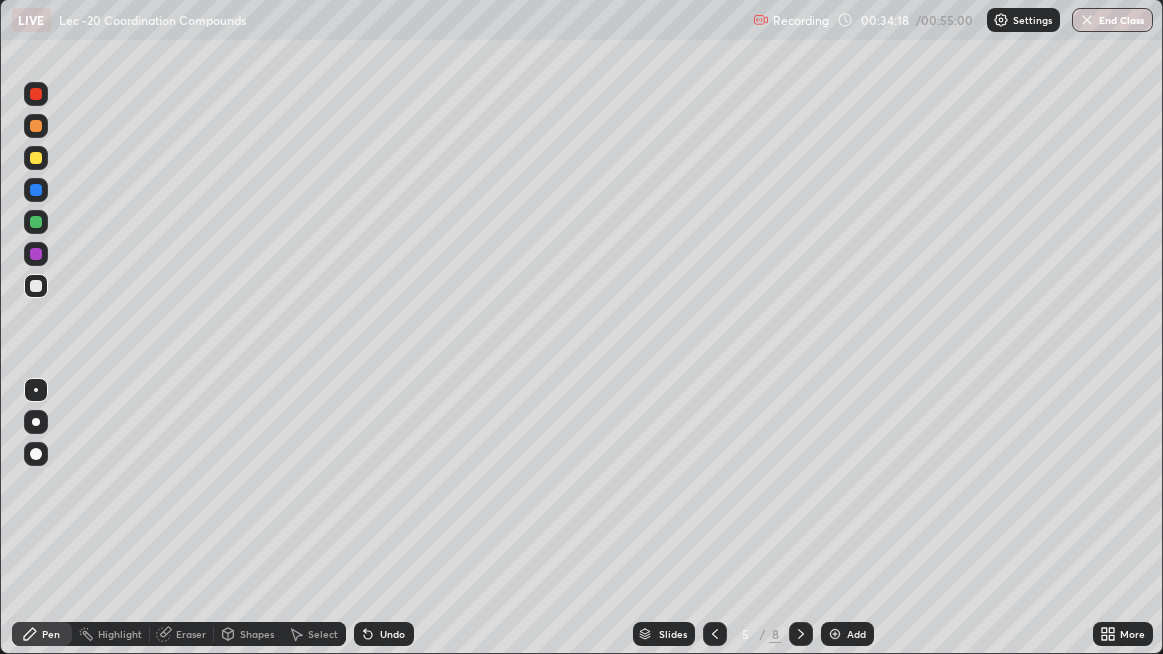 click on "Add" at bounding box center [847, 634] 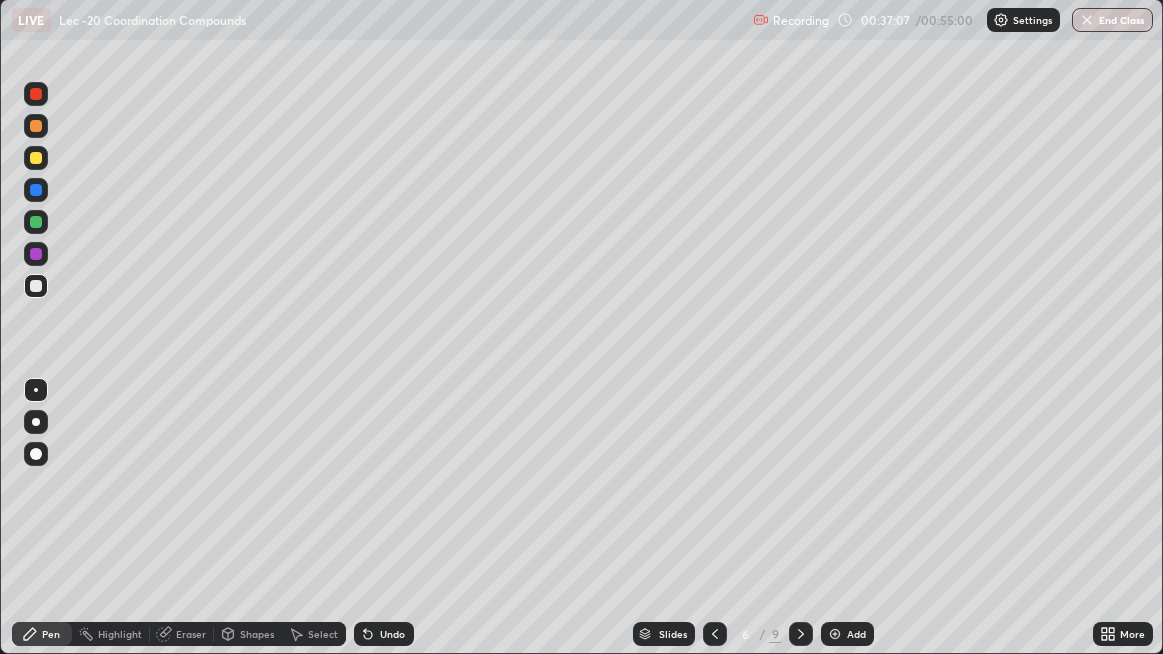 click at bounding box center [835, 634] 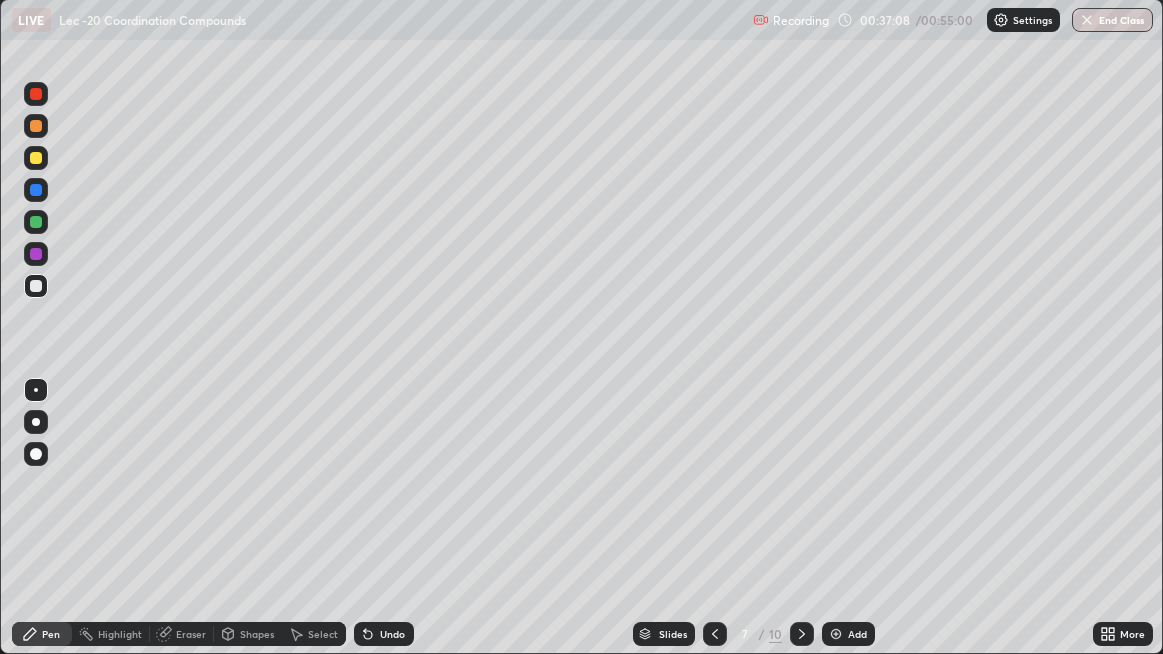 click at bounding box center [36, 158] 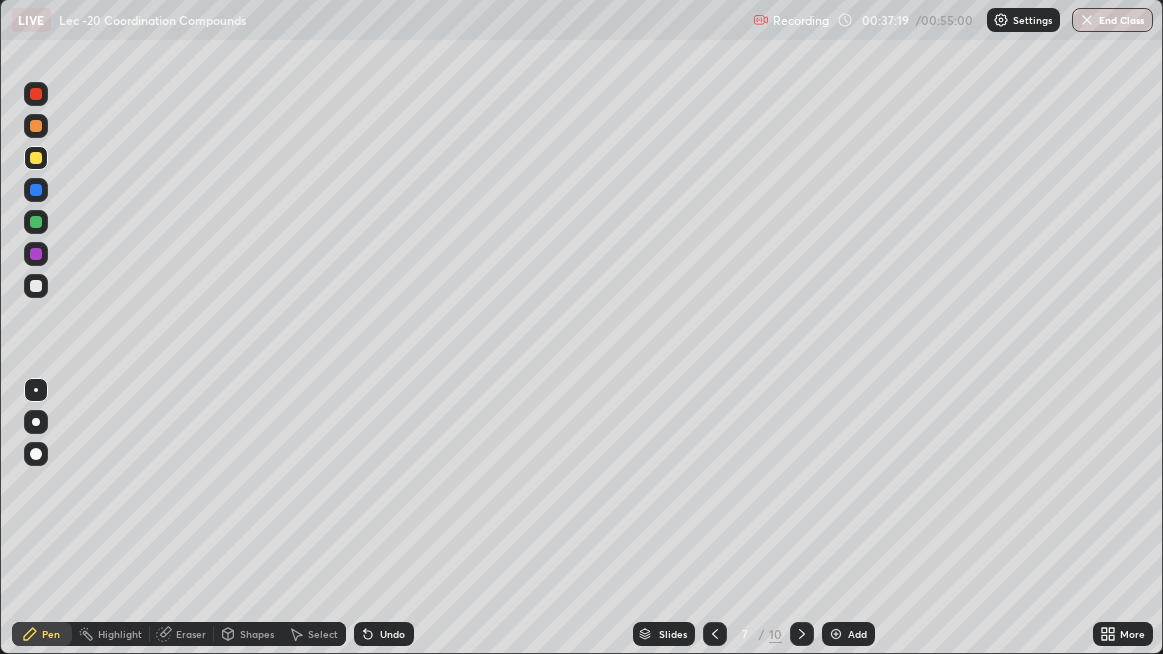 click on "Undo" at bounding box center [384, 634] 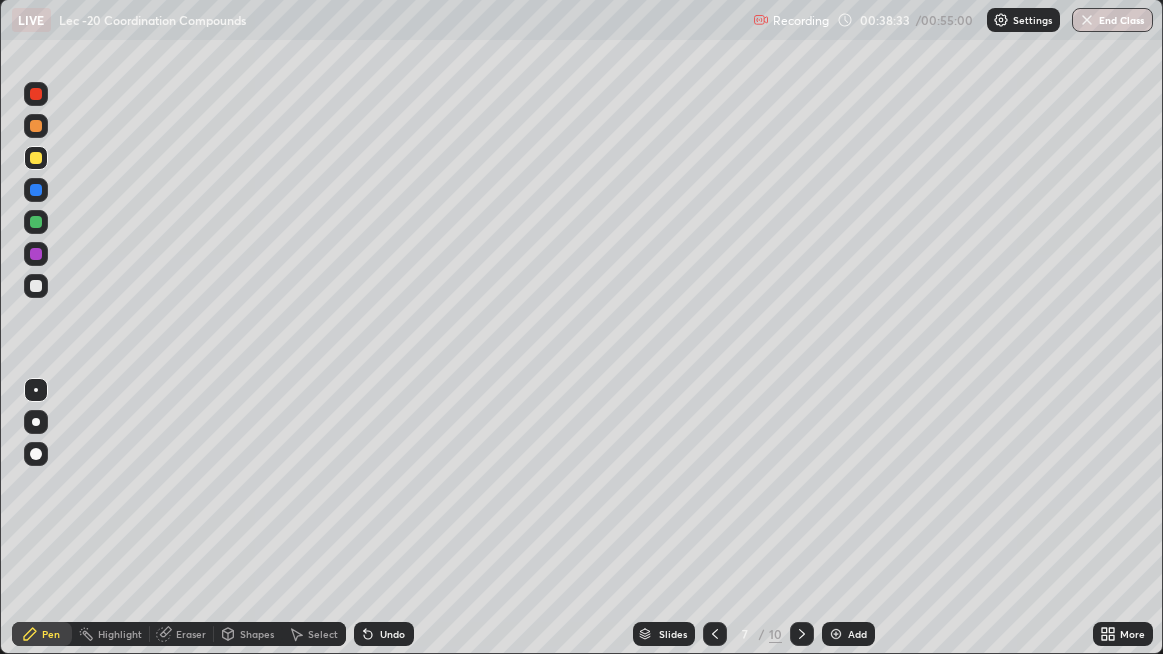 click 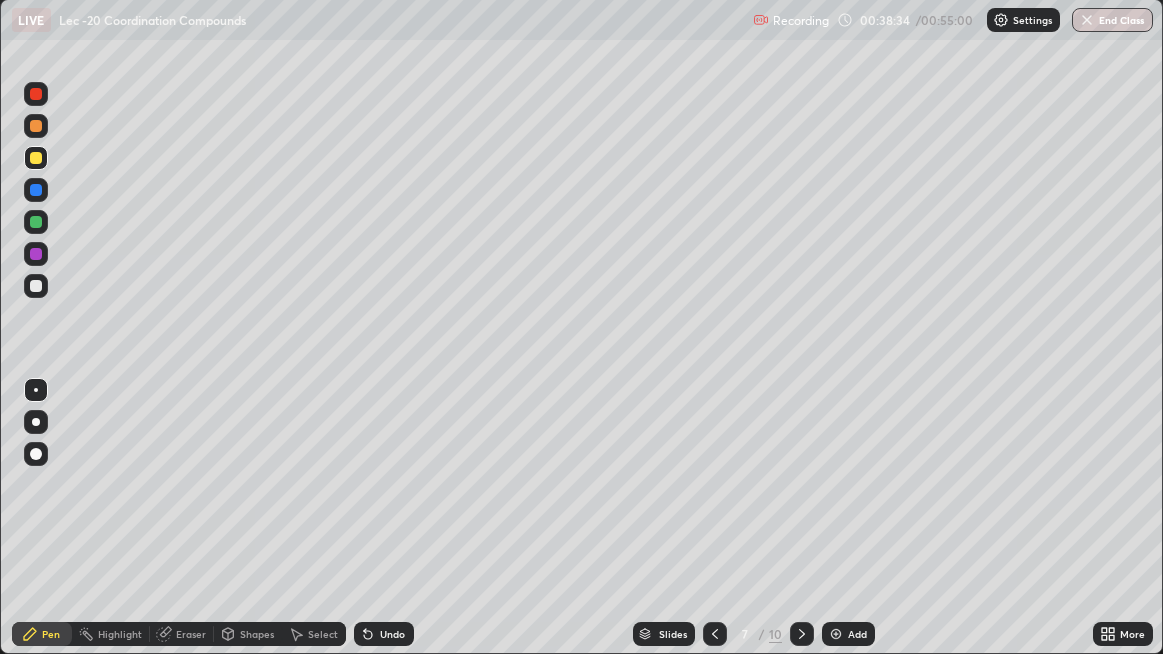 click on "Pen" at bounding box center (42, 634) 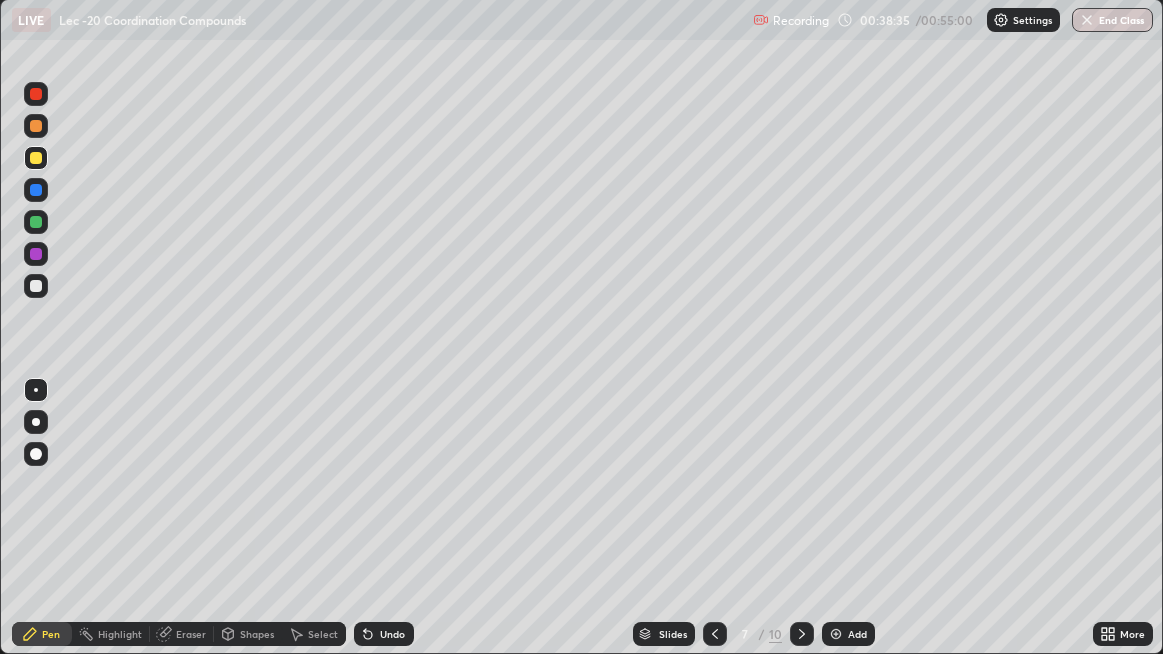 click at bounding box center [36, 286] 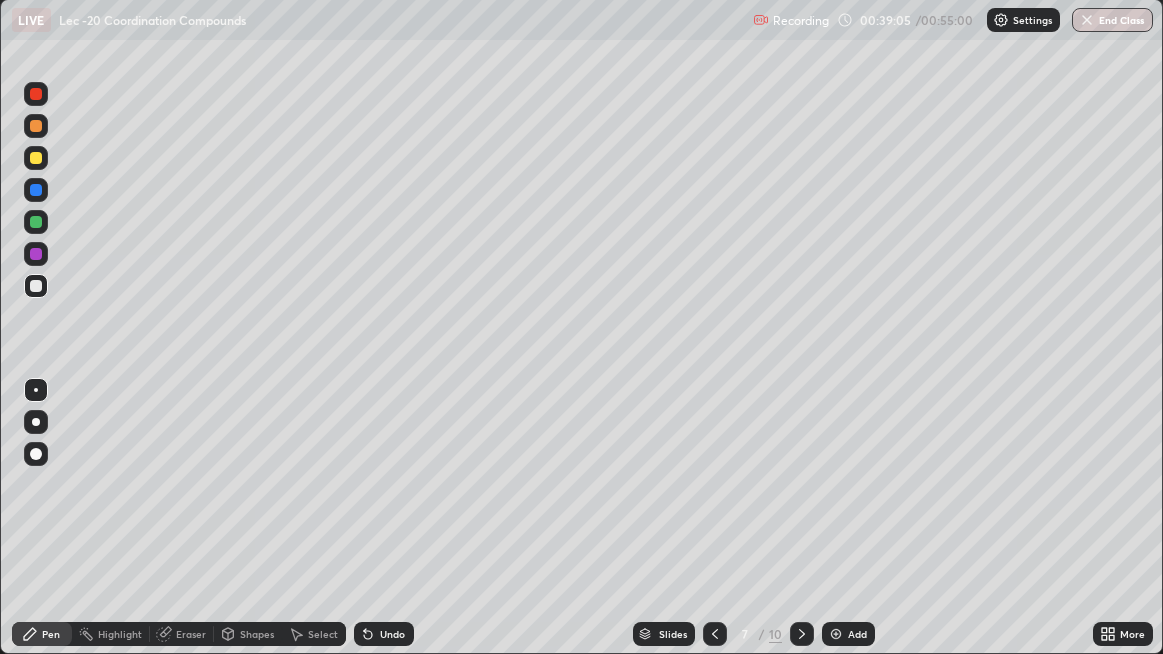 click on "Undo" at bounding box center (384, 634) 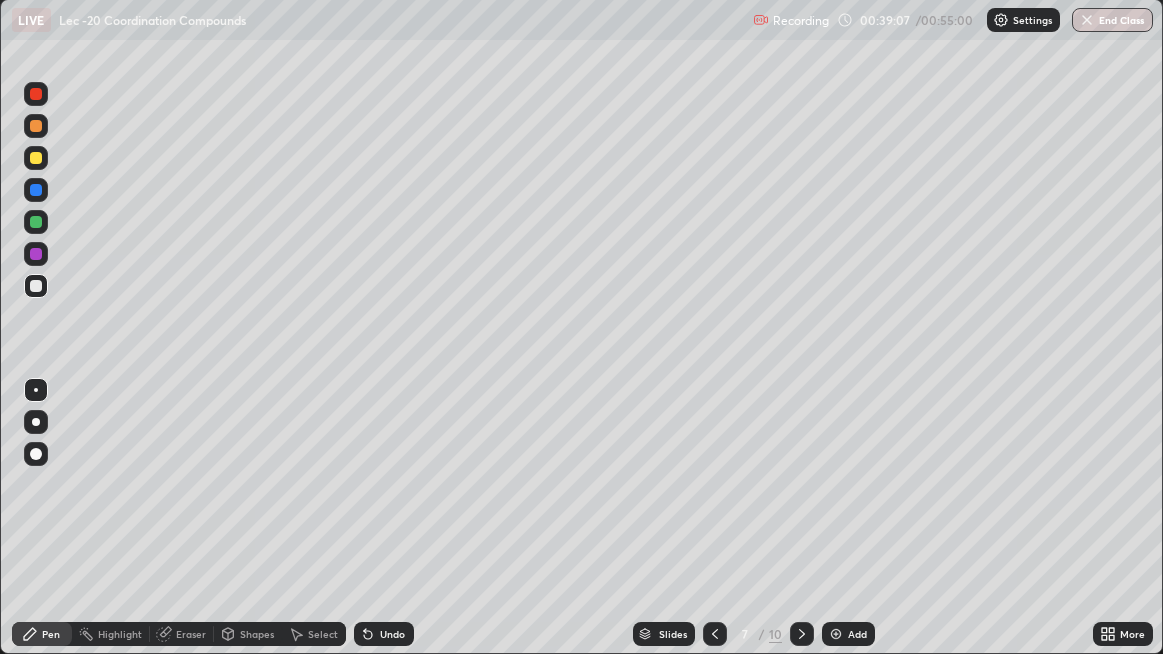 click 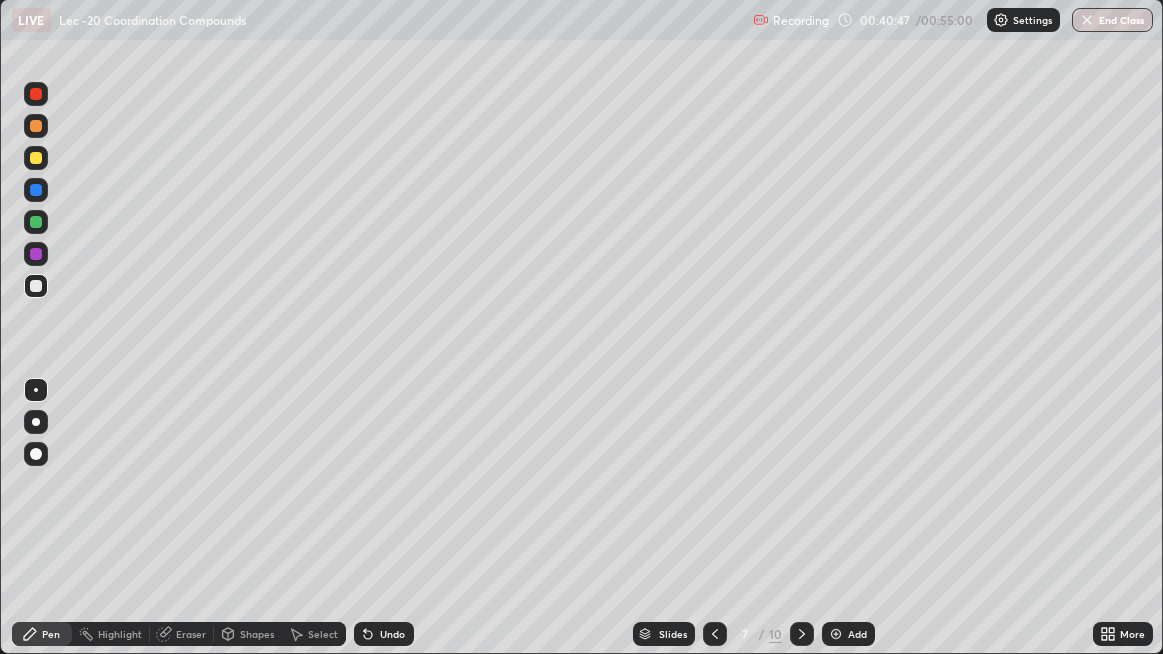click 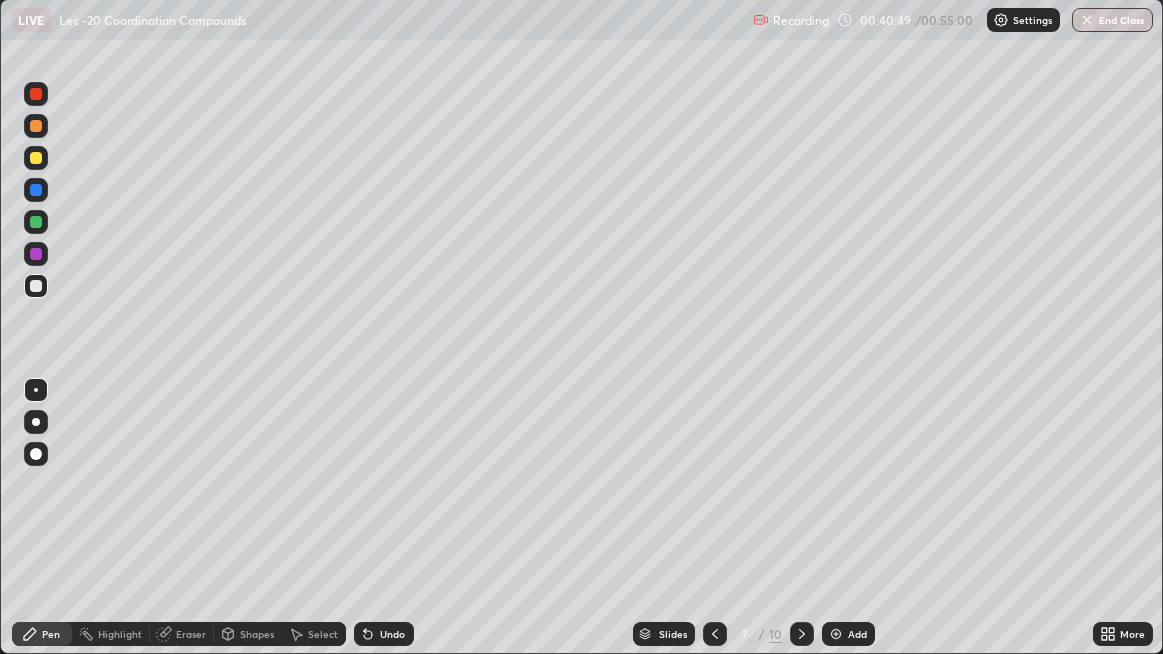 click 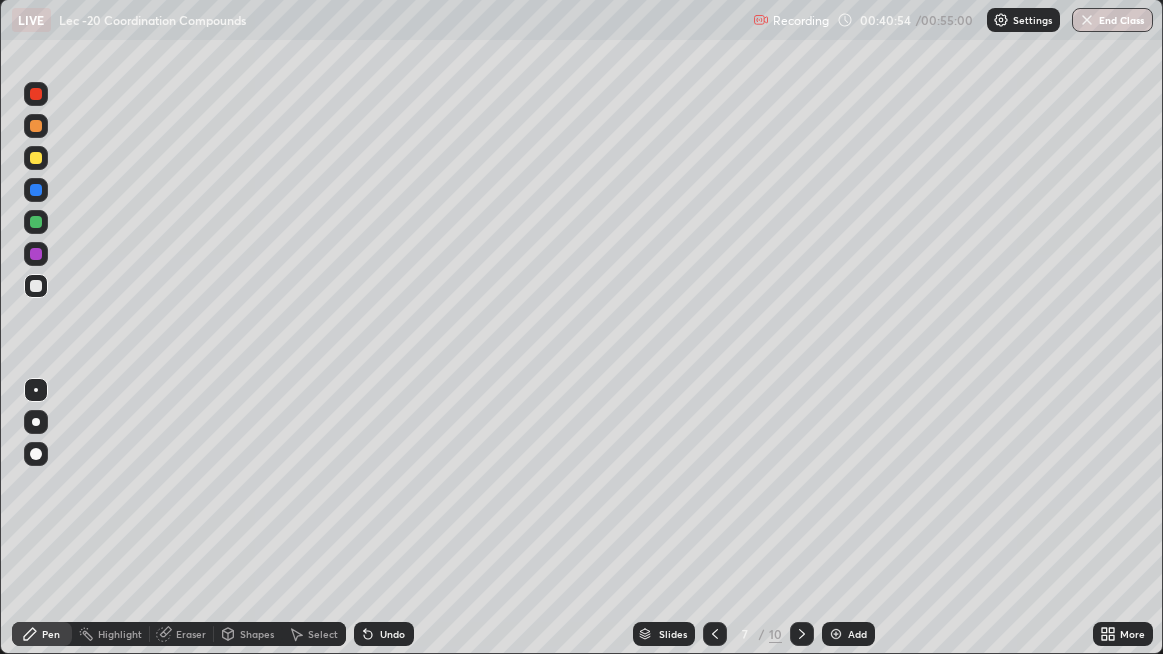 click at bounding box center (36, 222) 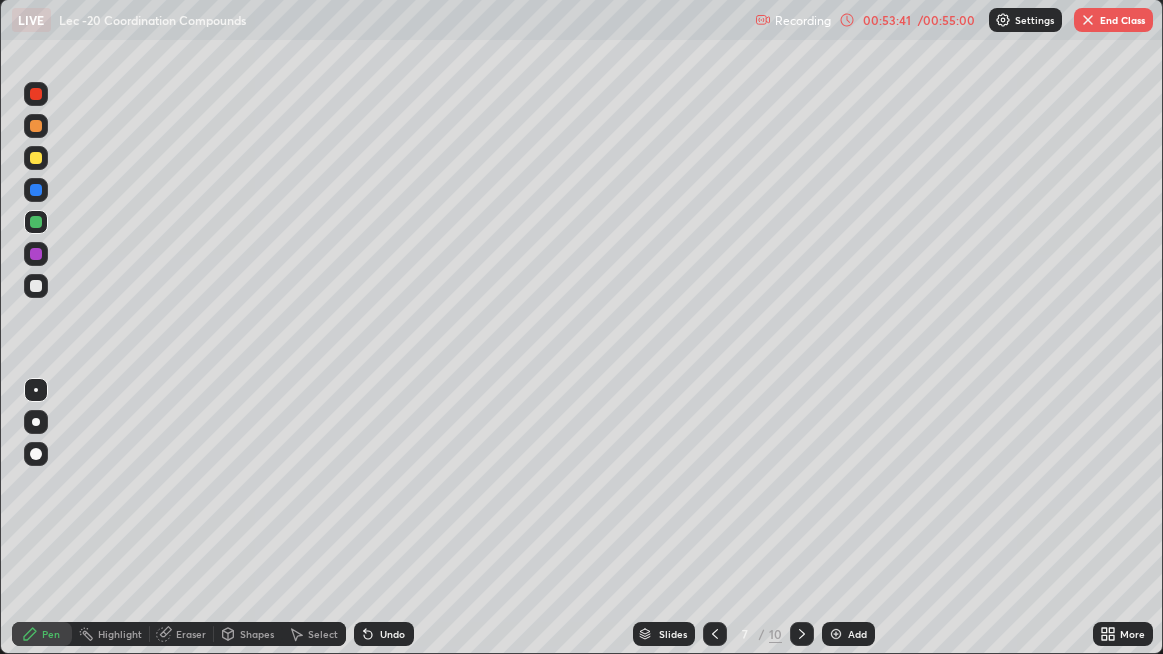 click on "Undo" at bounding box center (384, 634) 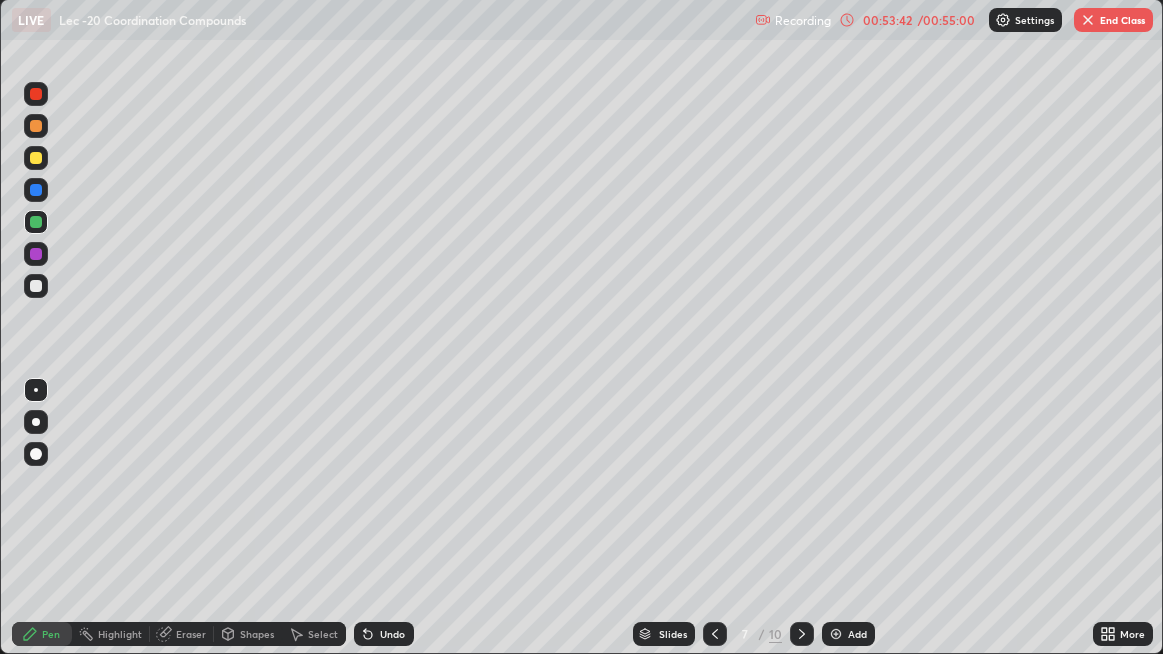click on "Undo" at bounding box center [384, 634] 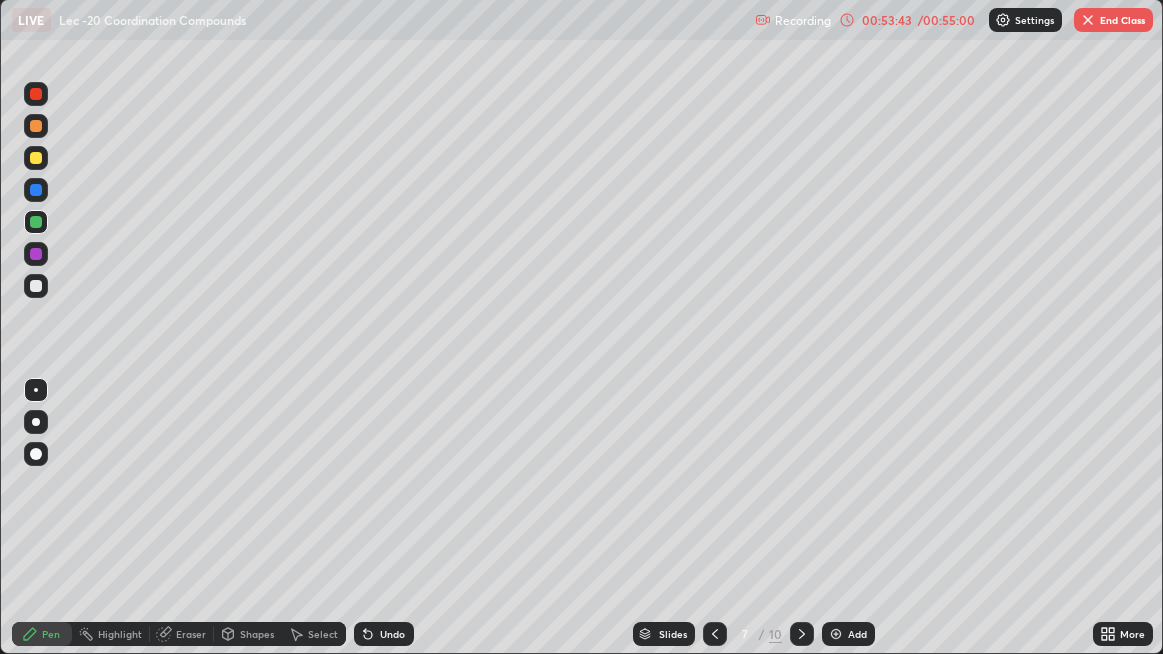 click on "Undo" at bounding box center [392, 634] 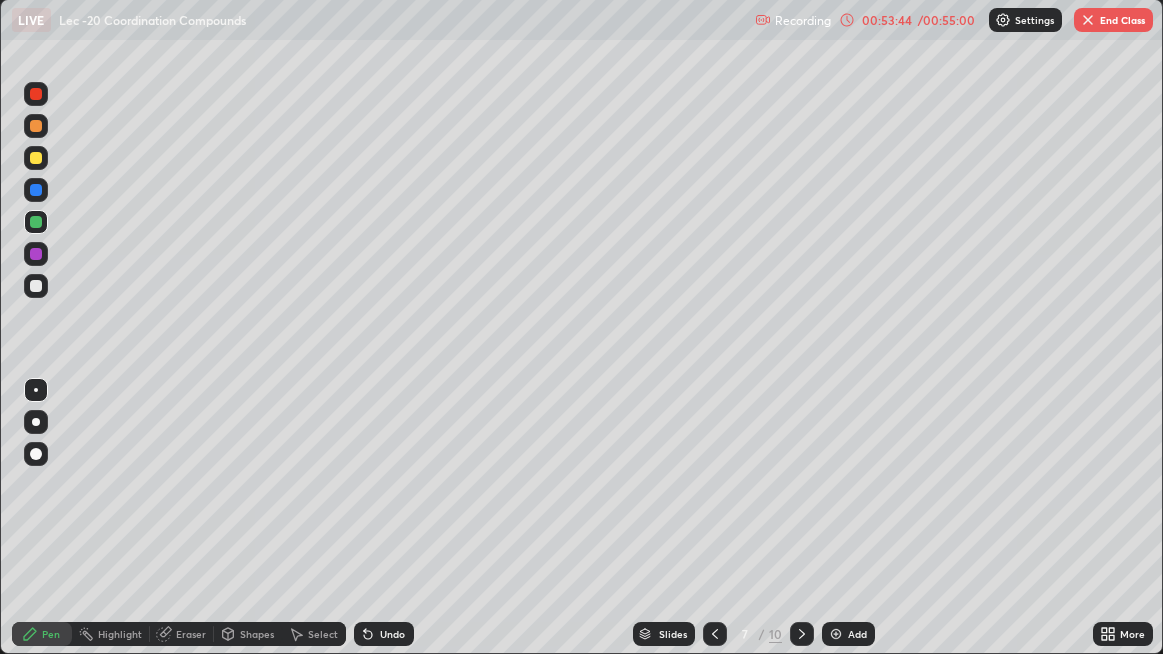 click on "Undo" at bounding box center (384, 634) 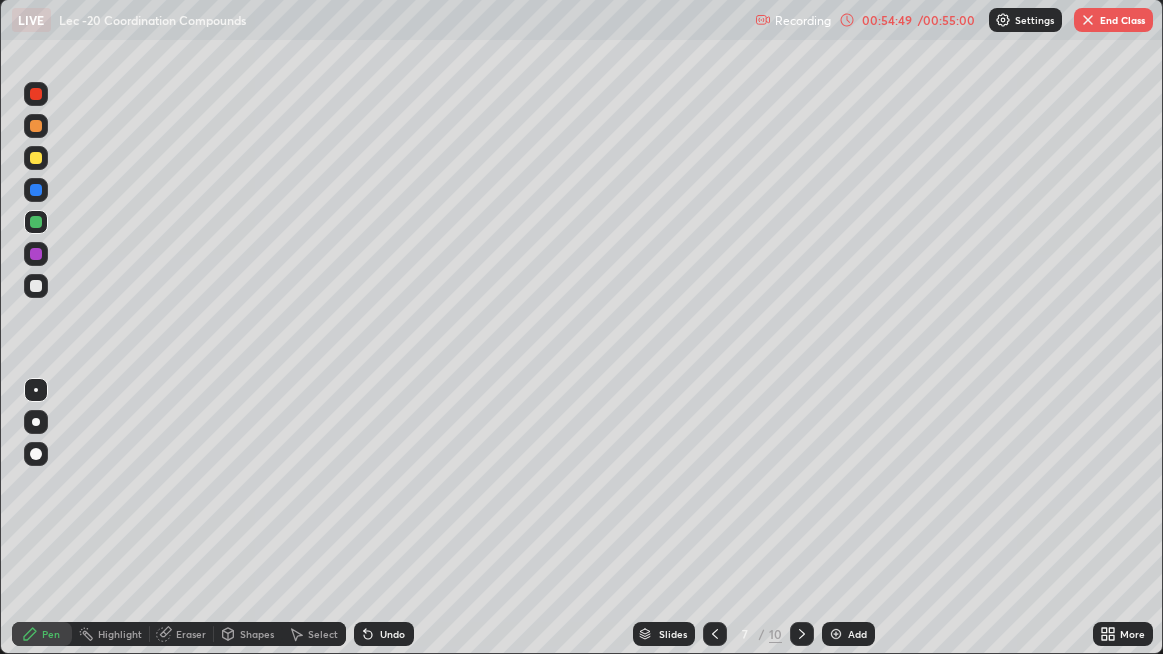 click on "Undo" at bounding box center [384, 634] 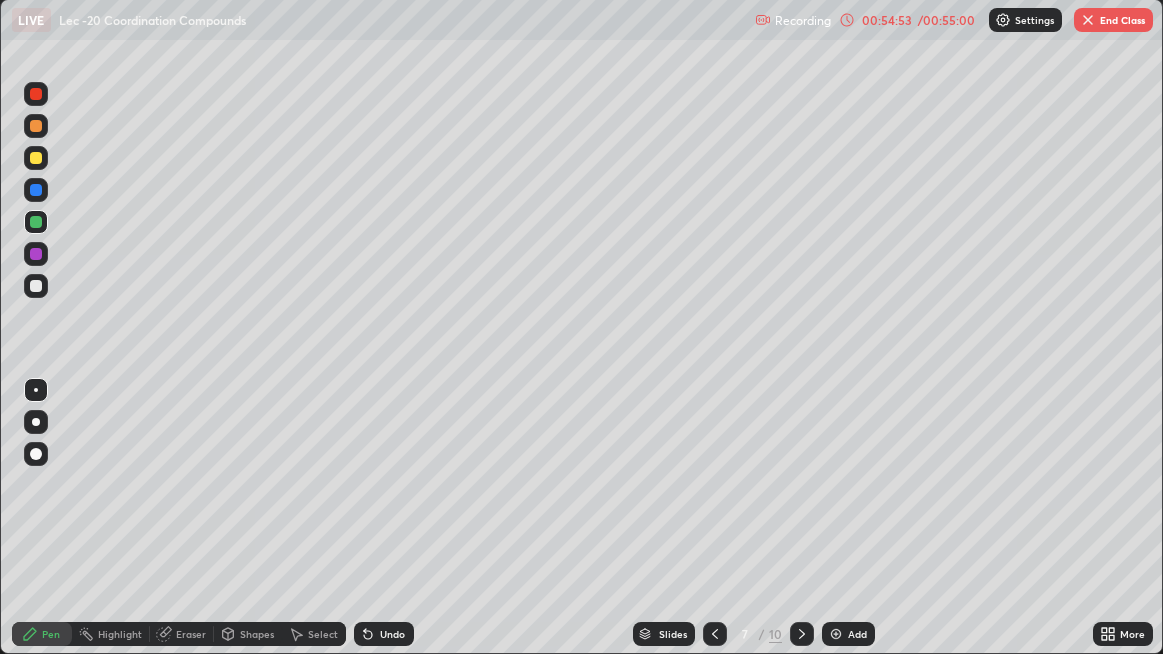 click on "Undo" at bounding box center [392, 634] 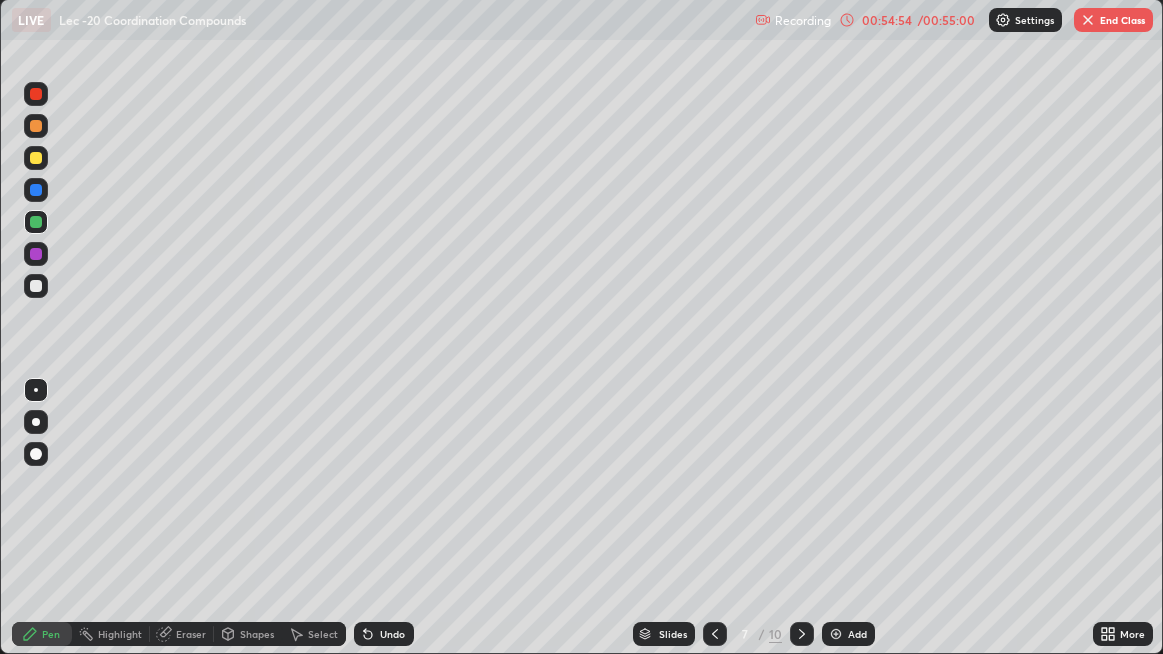 click 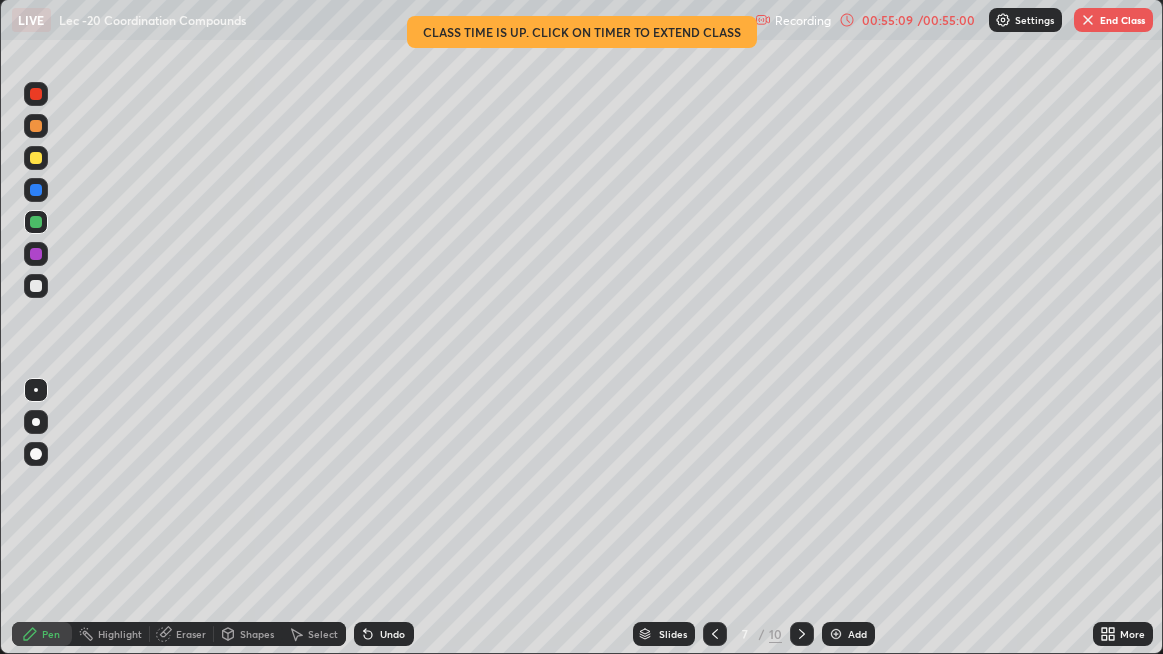 click on "Undo" at bounding box center (384, 634) 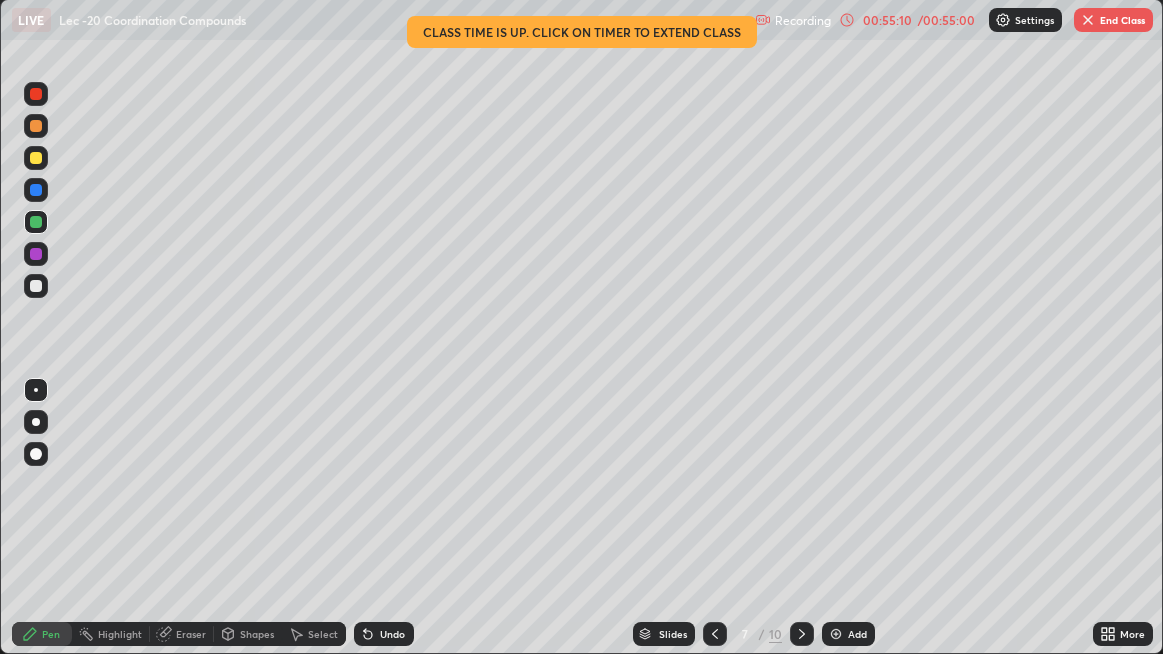click 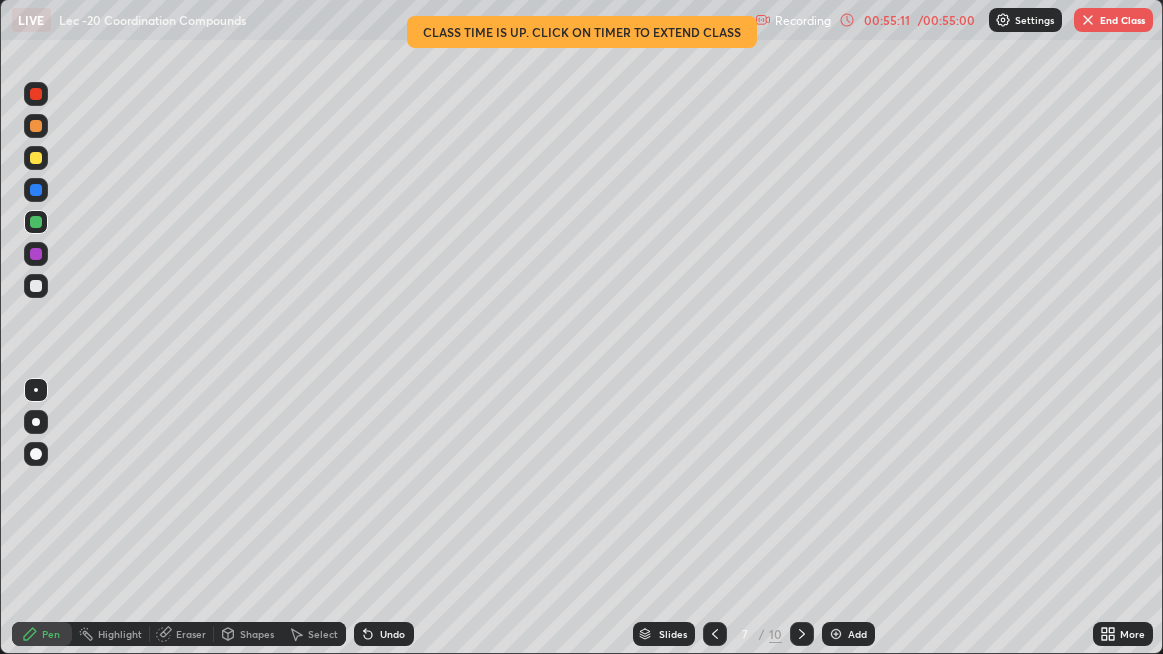 click 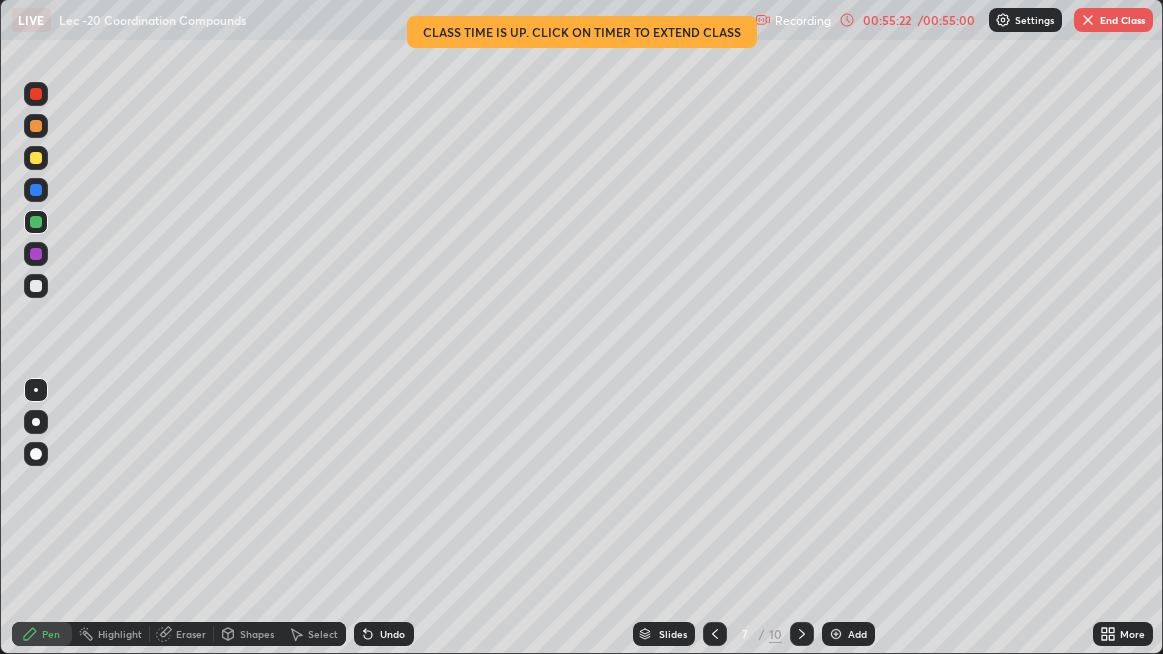 click on "End Class" at bounding box center (1113, 20) 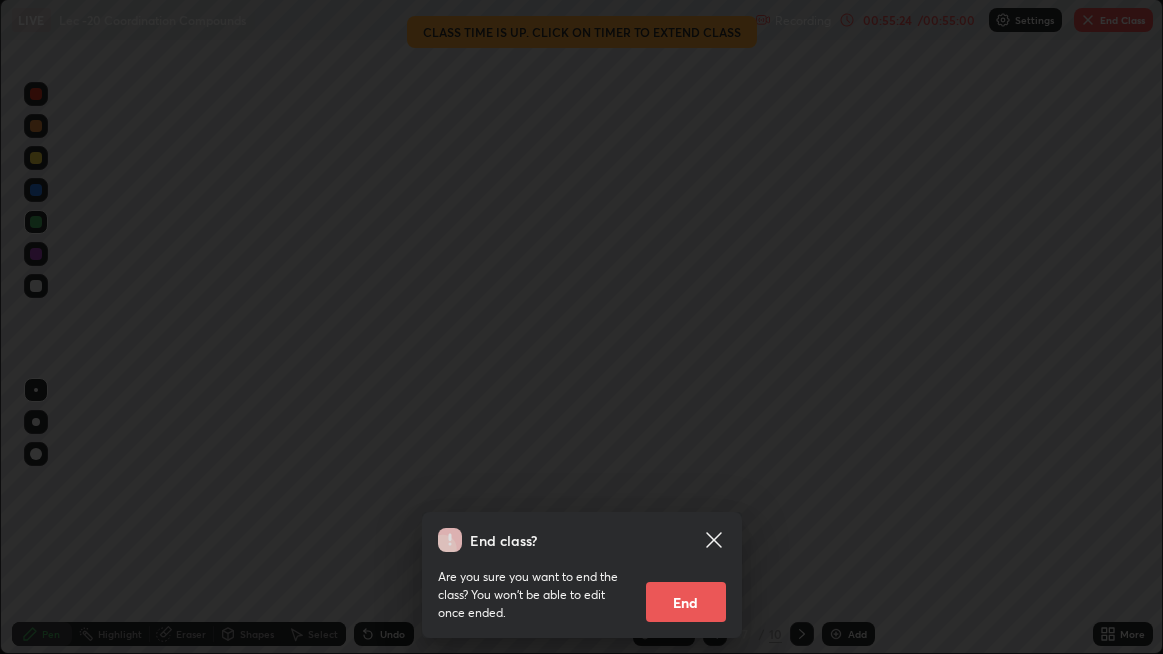 click on "End" at bounding box center [686, 602] 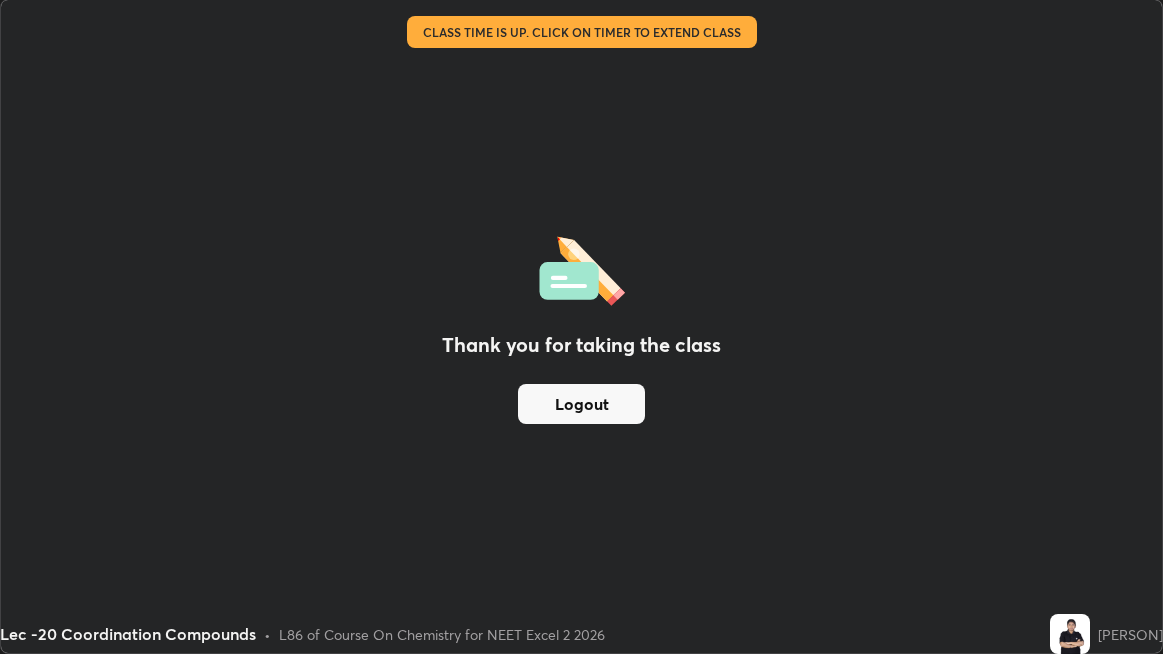 click on "Logout" at bounding box center (581, 404) 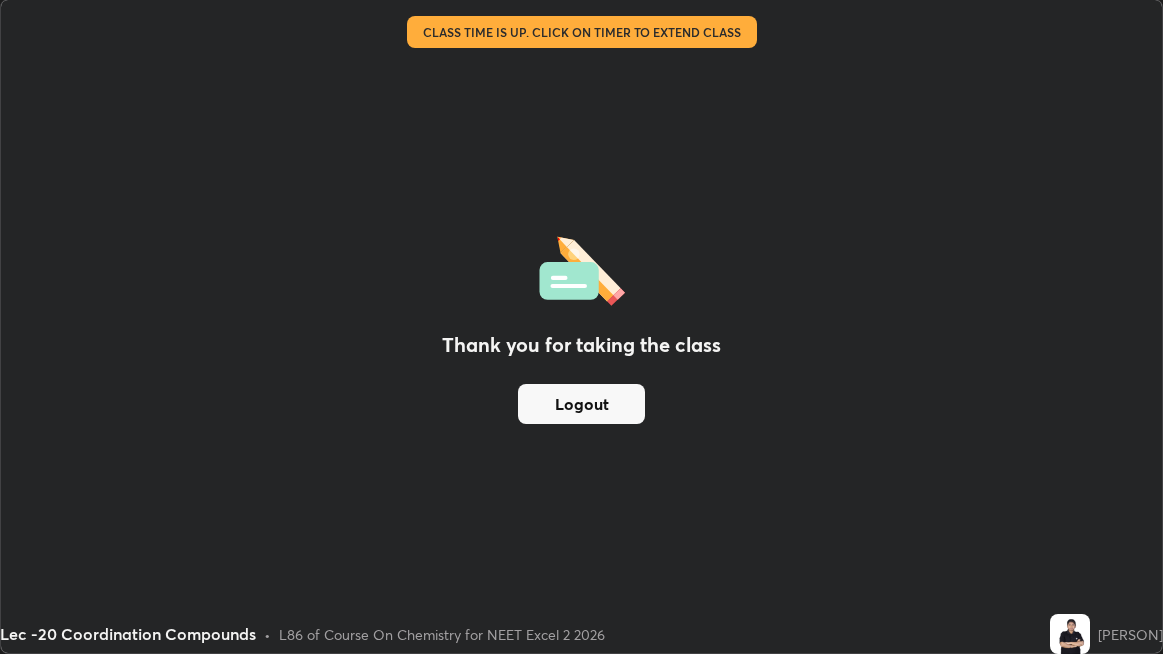 click on "Thank you for taking the class Logout" at bounding box center (581, 326) 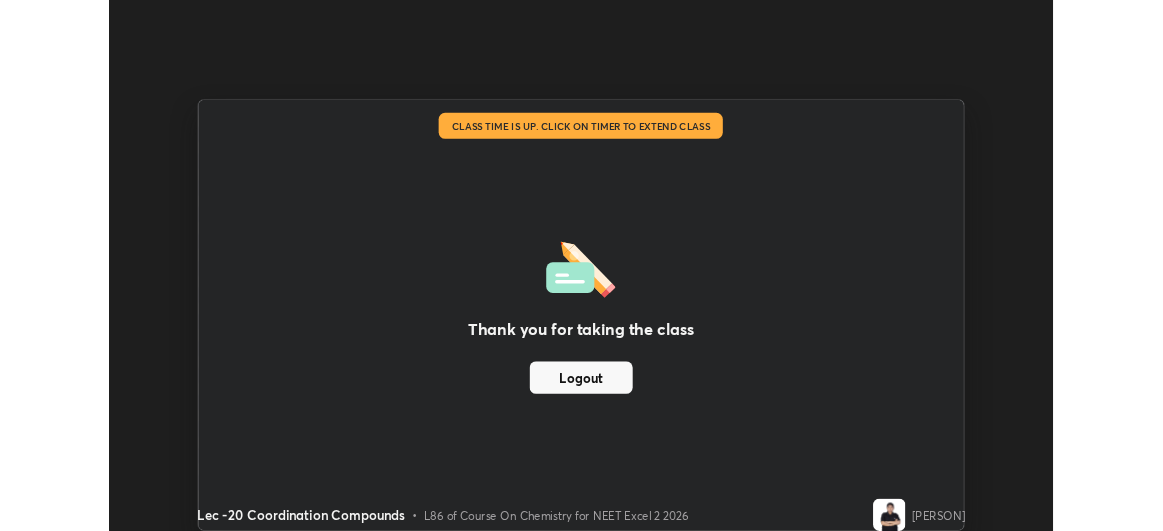 scroll, scrollTop: 531, scrollLeft: 1163, axis: both 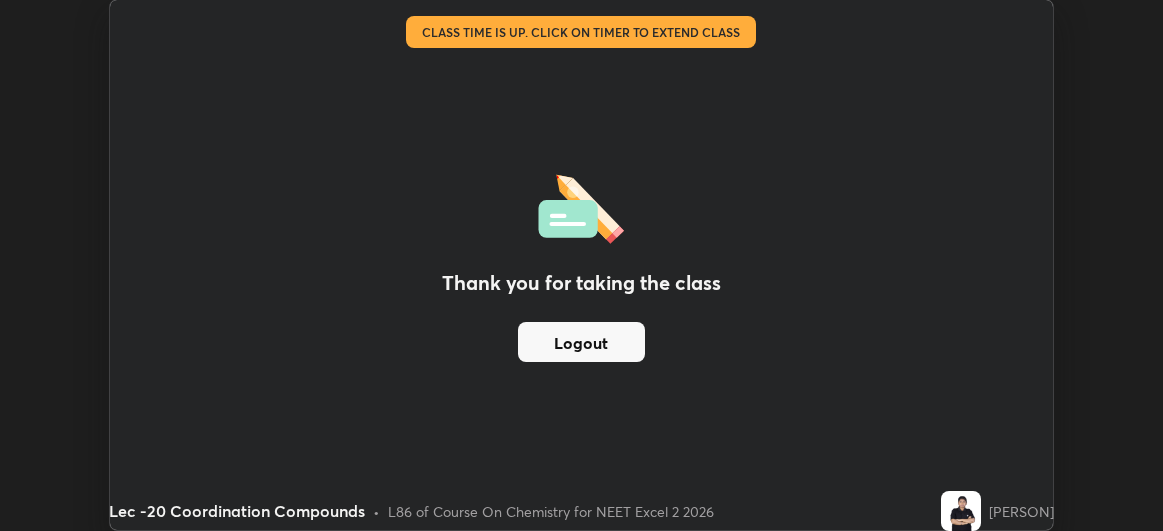 click on "Logout" at bounding box center (581, 342) 